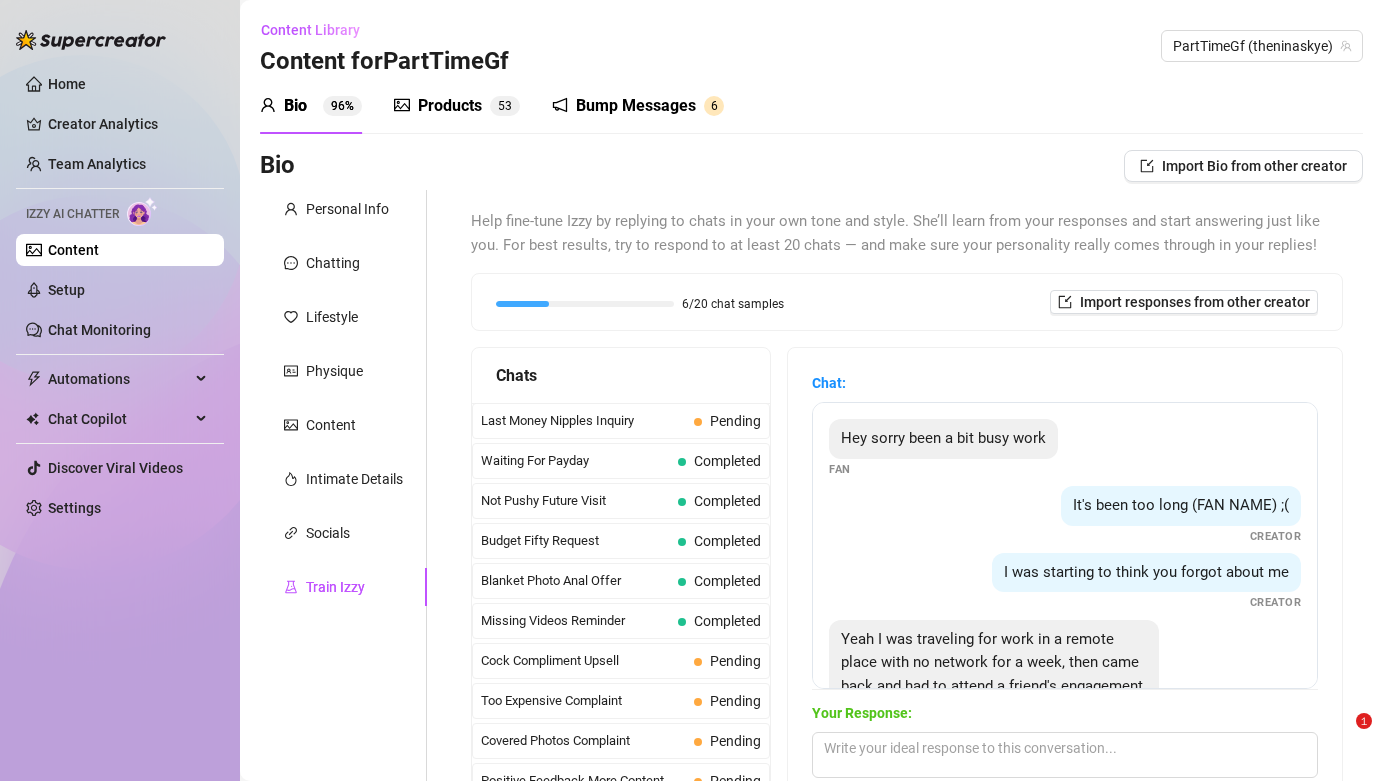 scroll, scrollTop: 0, scrollLeft: 0, axis: both 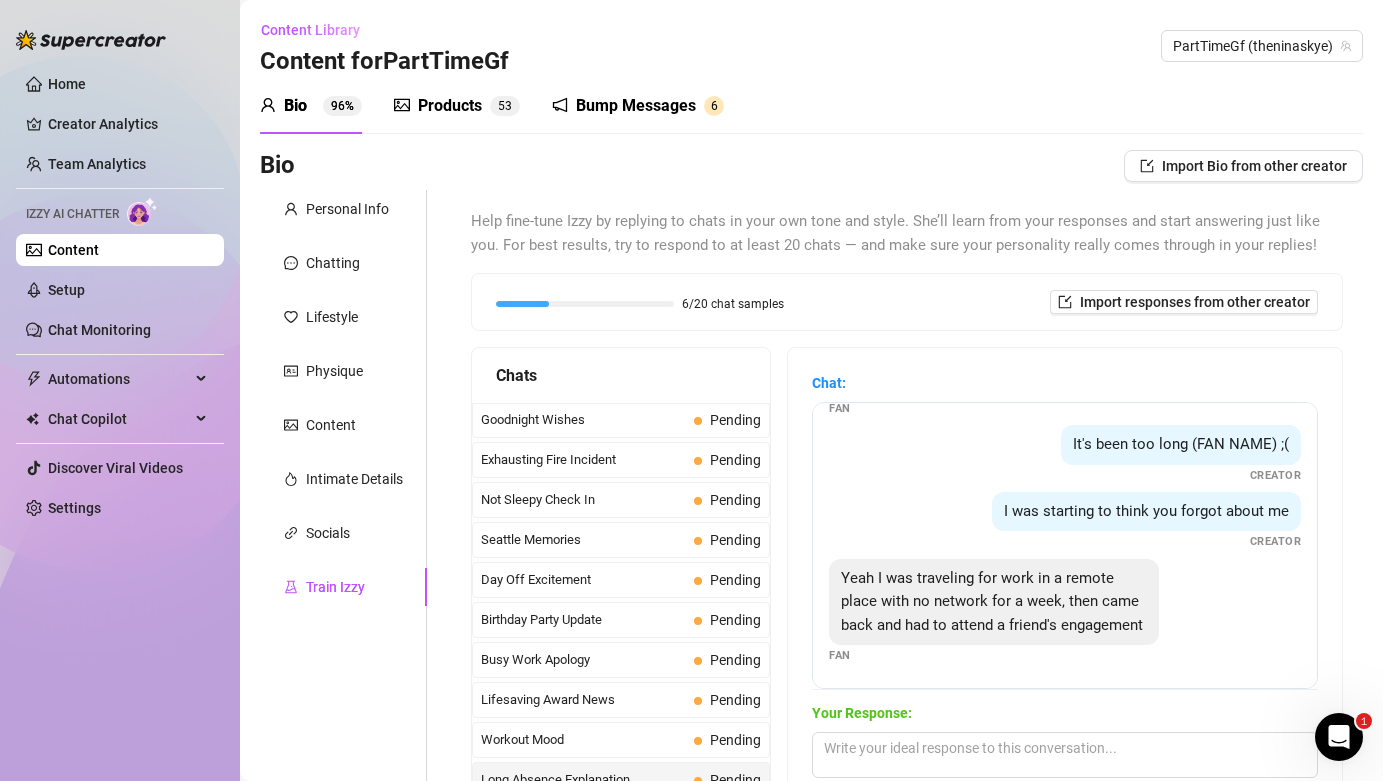 click on "Bump Messages" at bounding box center (636, 106) 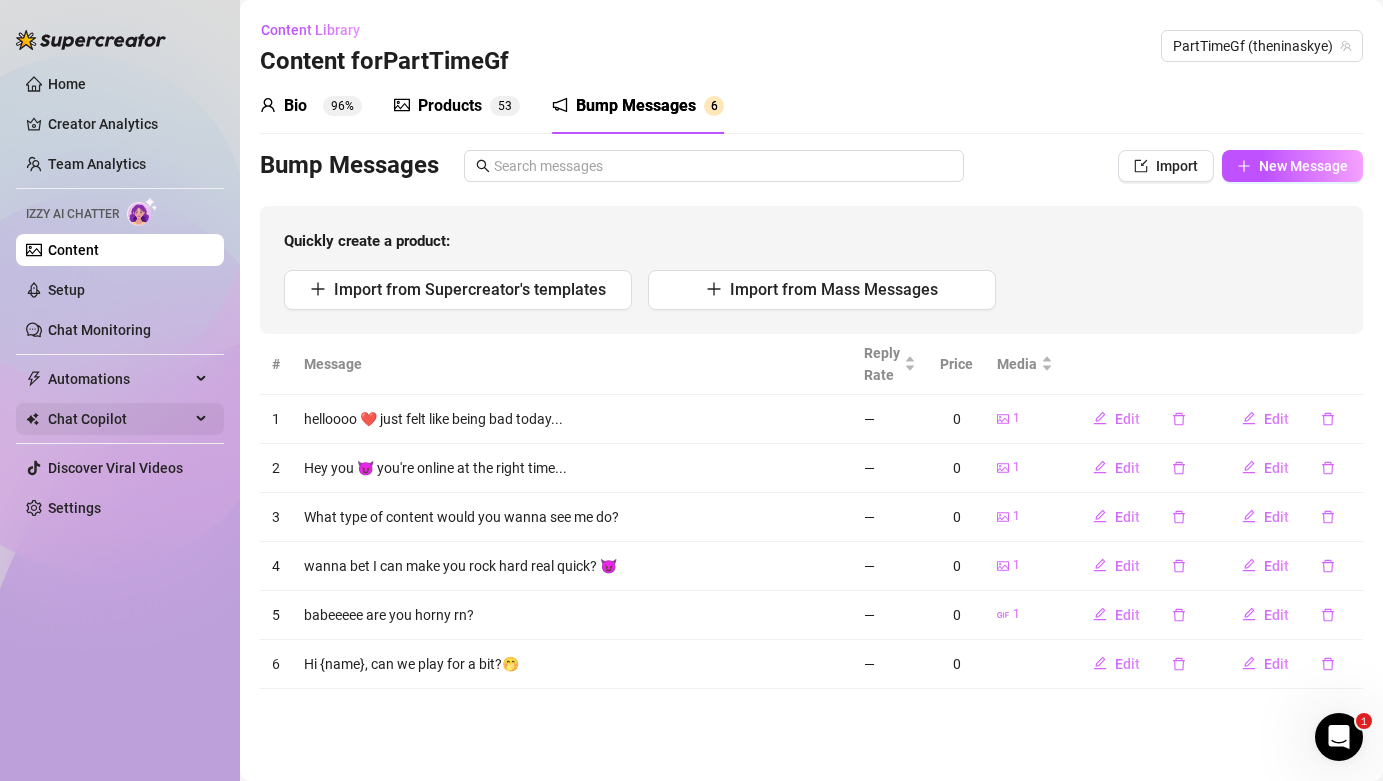 click on "Chat Copilot" at bounding box center (119, 419) 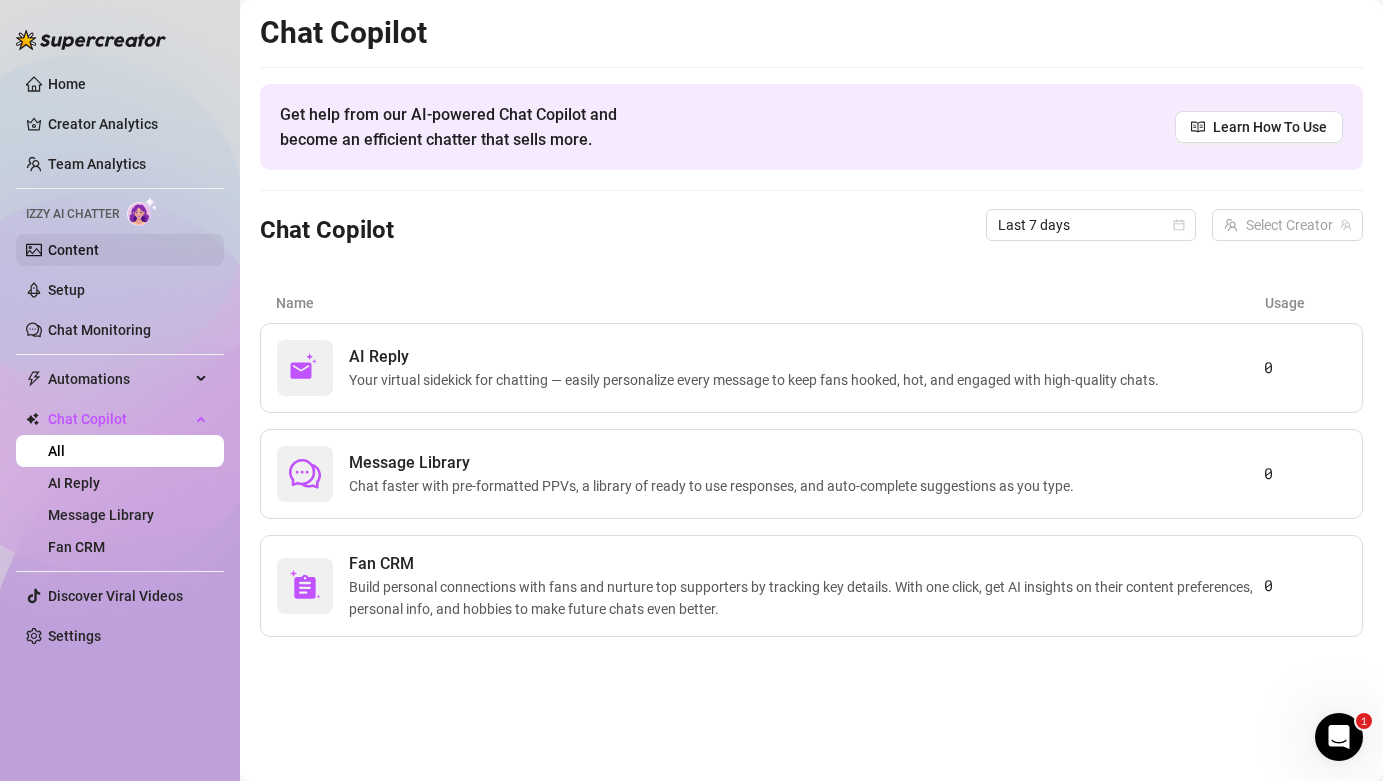 click on "Content" at bounding box center (73, 250) 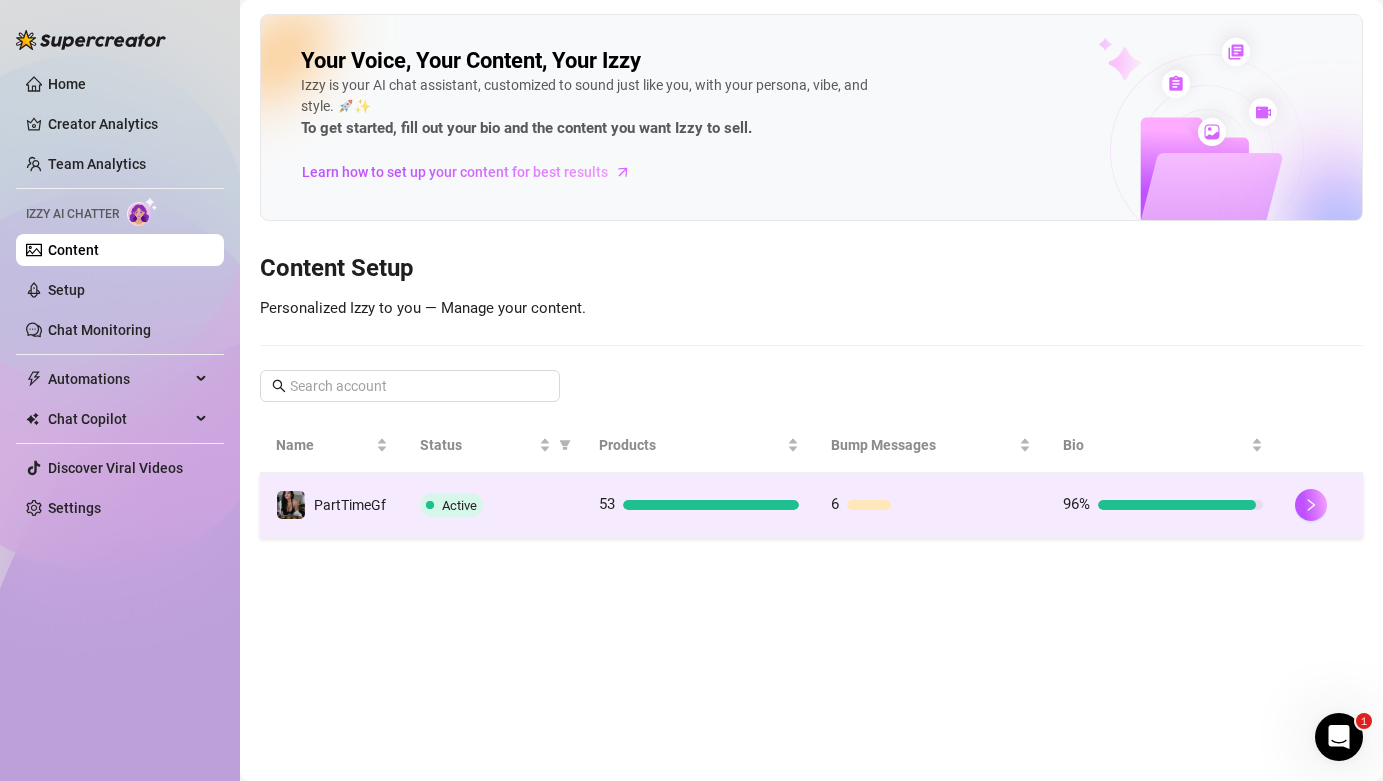 click on "Active" at bounding box center (493, 505) 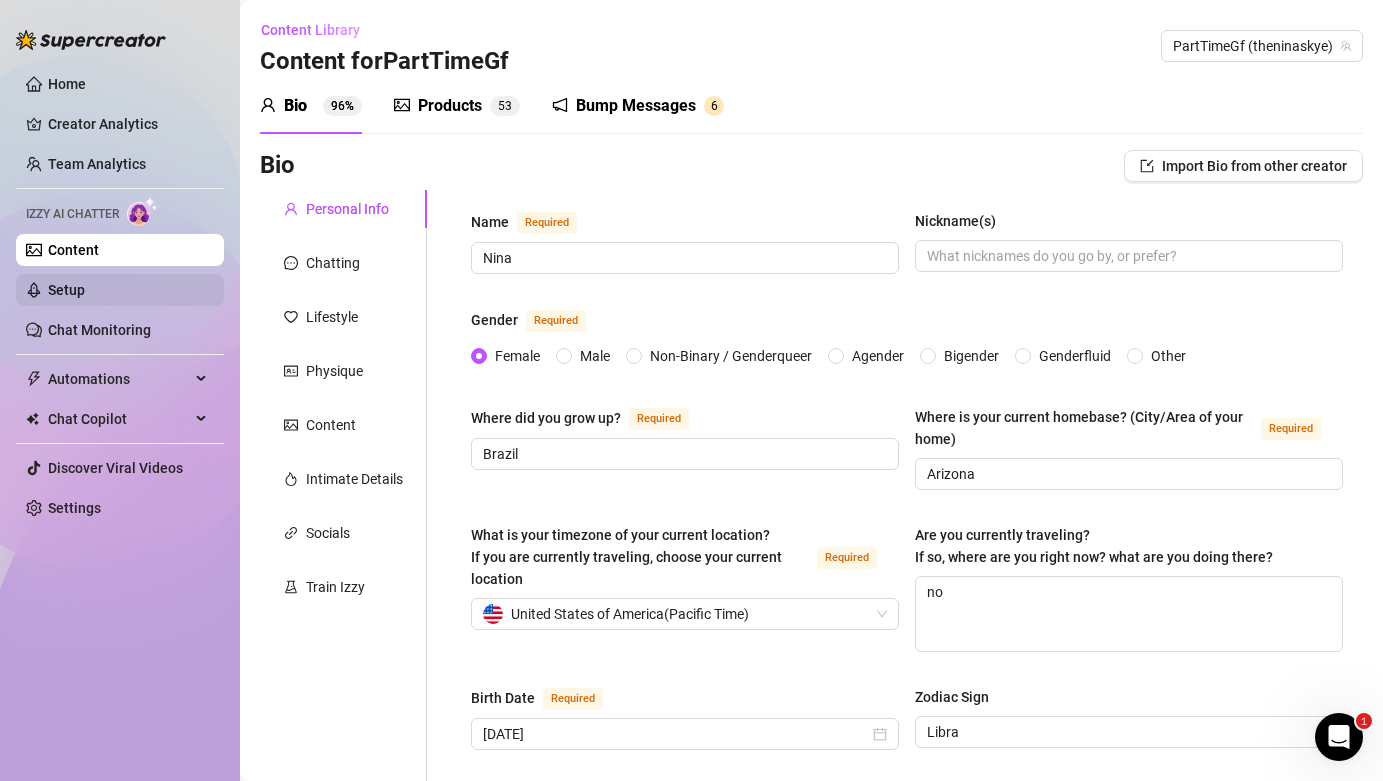 click on "Setup" at bounding box center [66, 290] 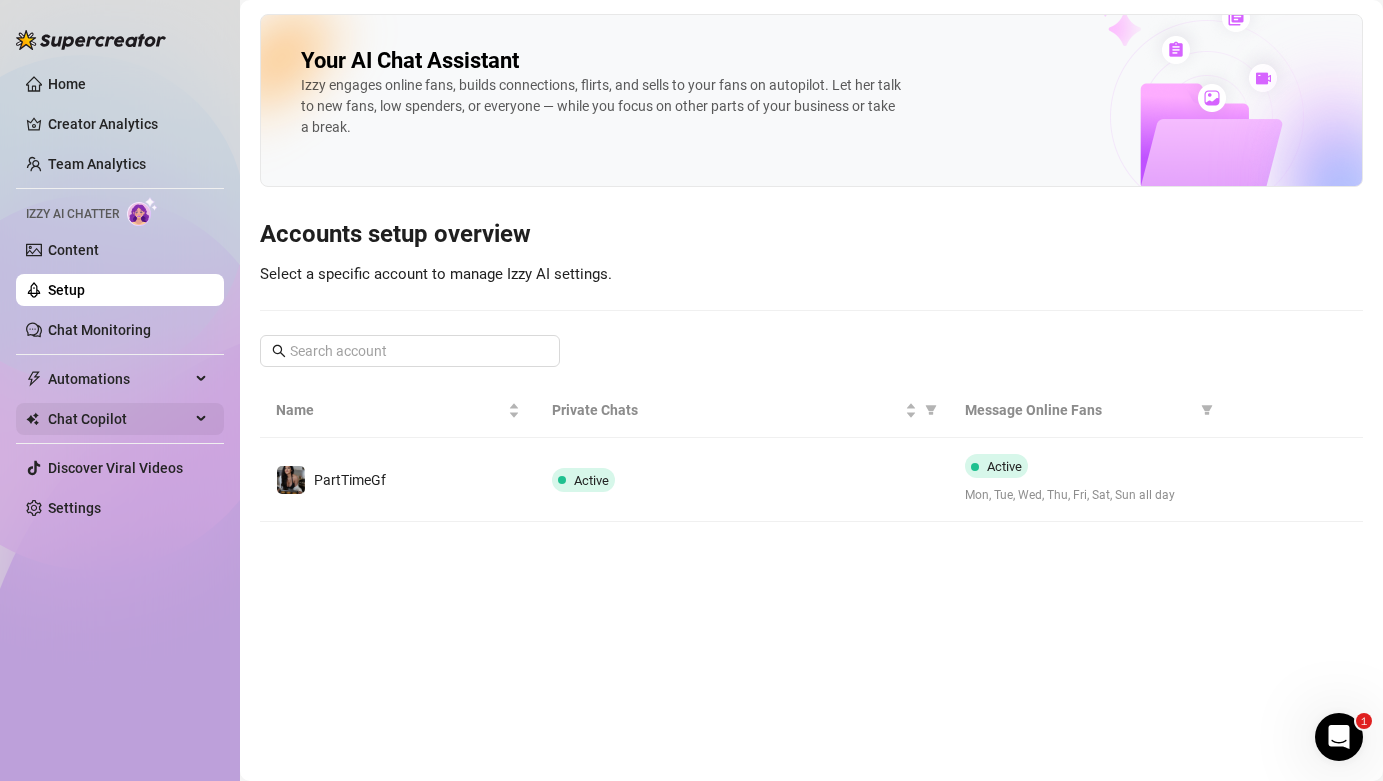 click on "Chat Copilot" at bounding box center (119, 419) 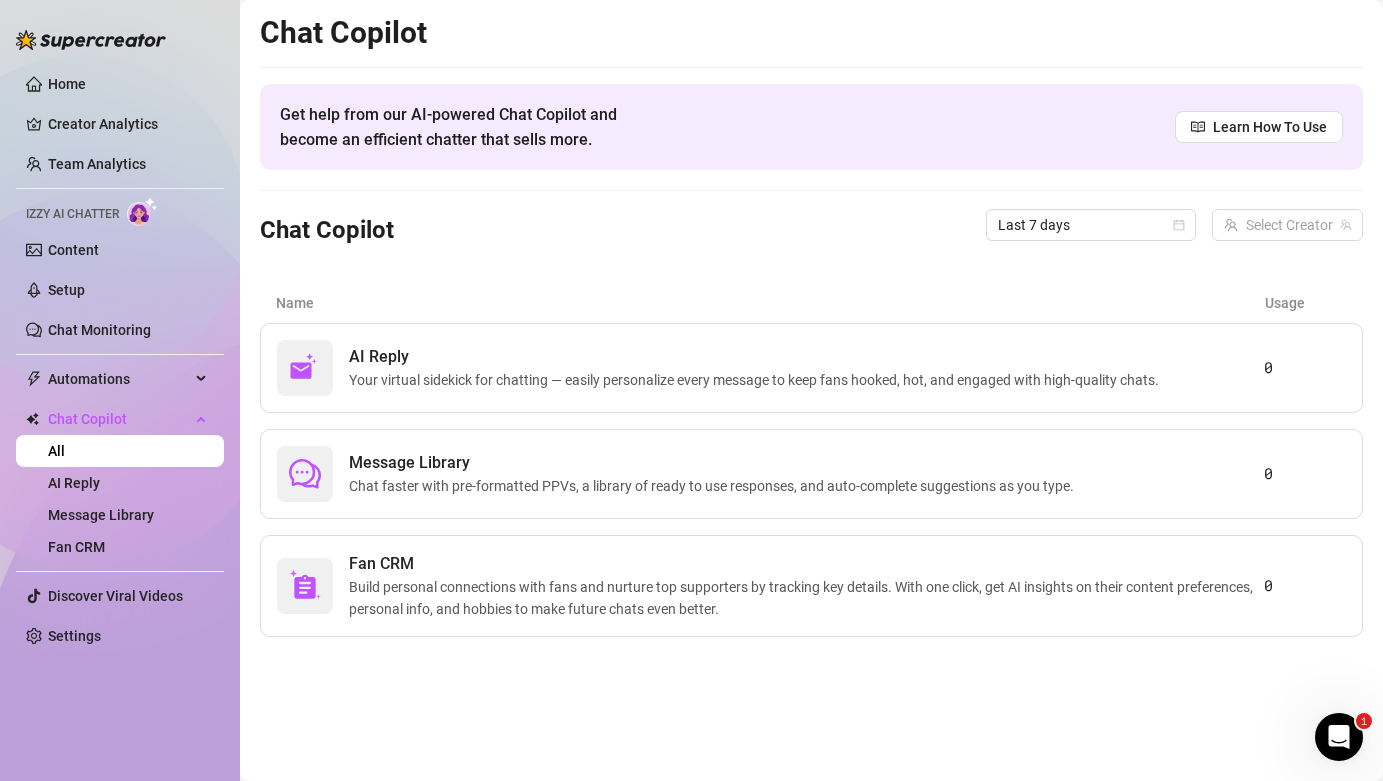 click on "All" at bounding box center [56, 451] 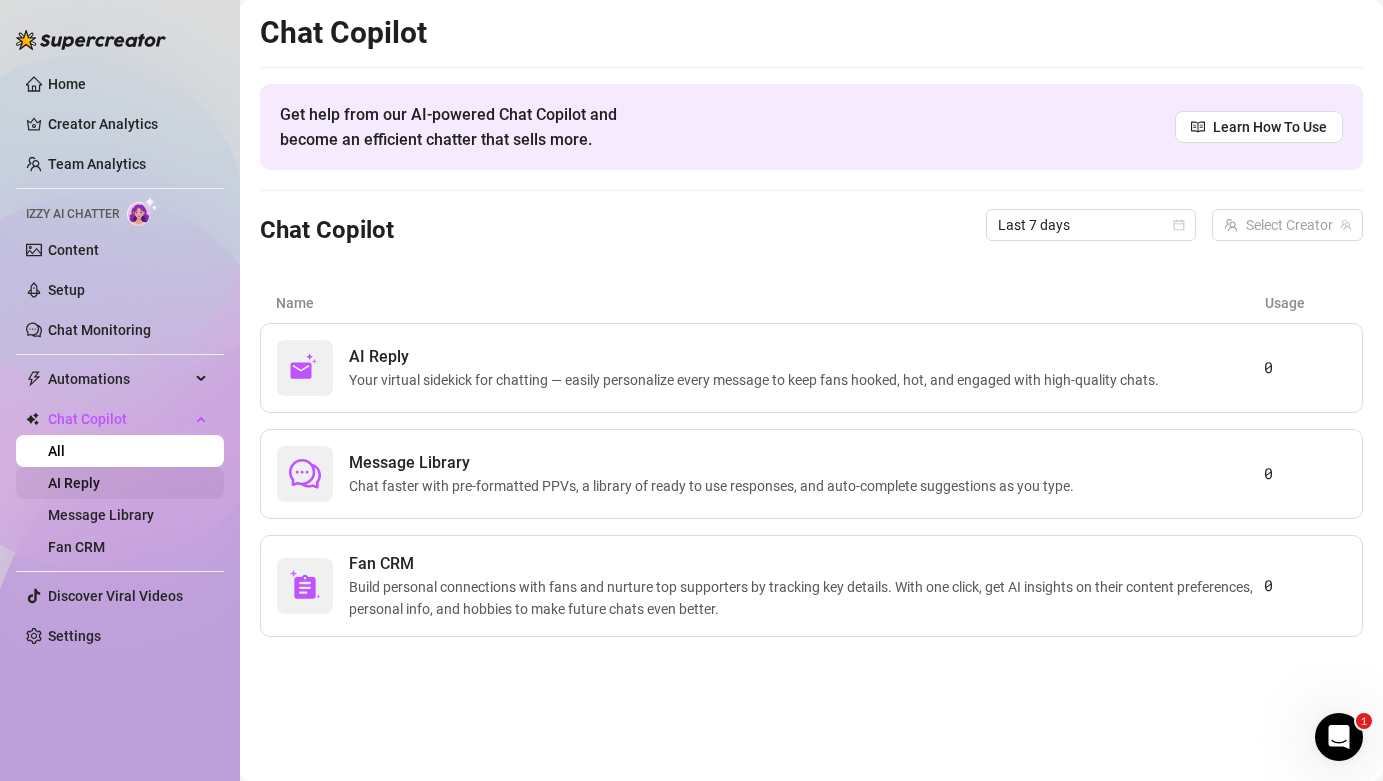click on "AI Reply" at bounding box center [74, 483] 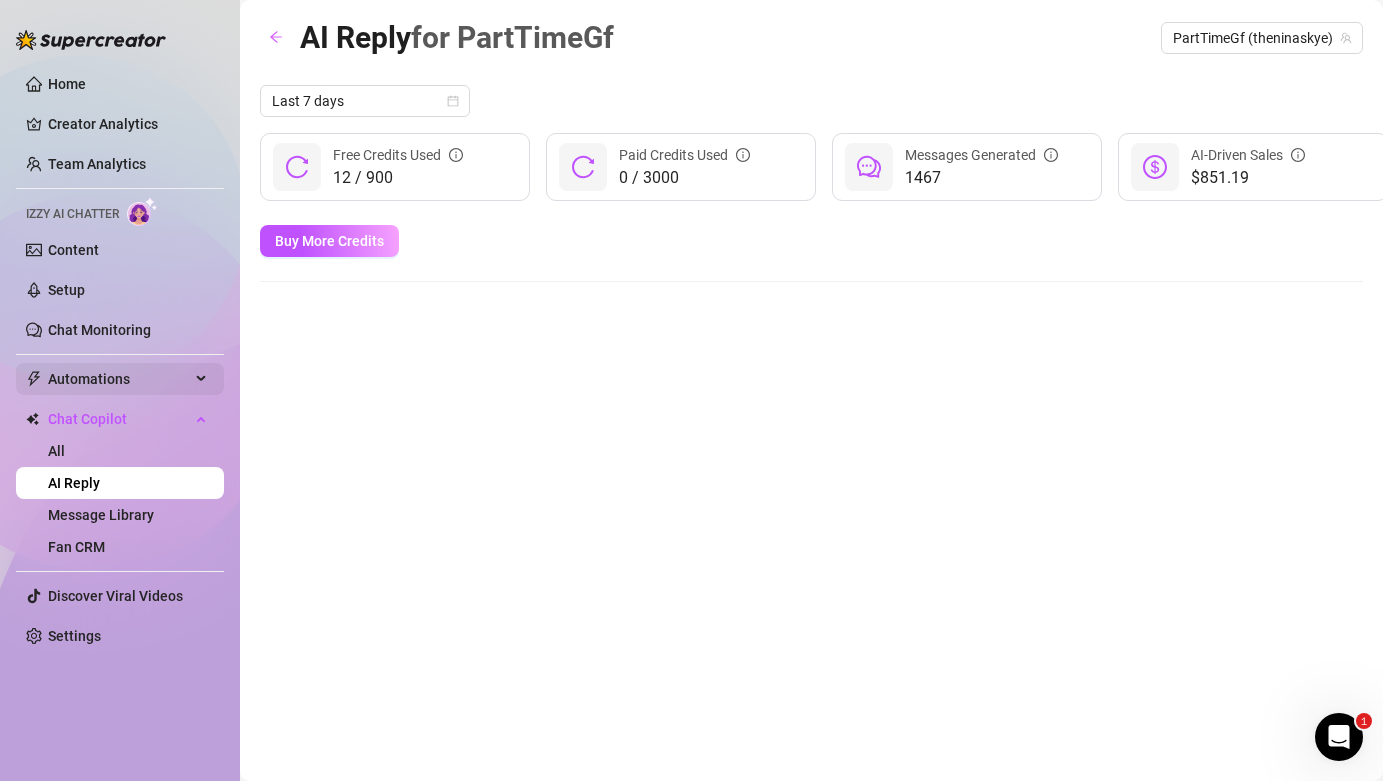 click on "Automations" at bounding box center [119, 379] 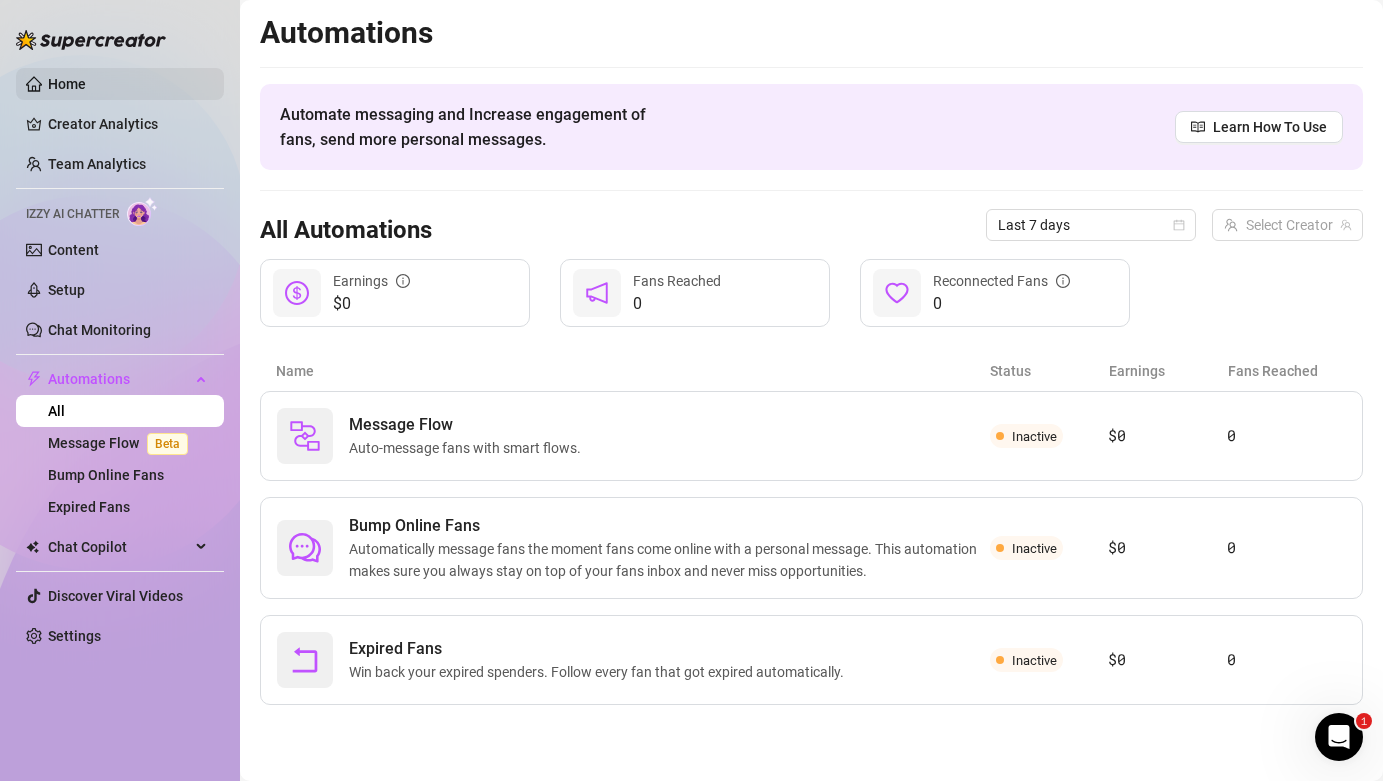 click on "Home" at bounding box center (67, 84) 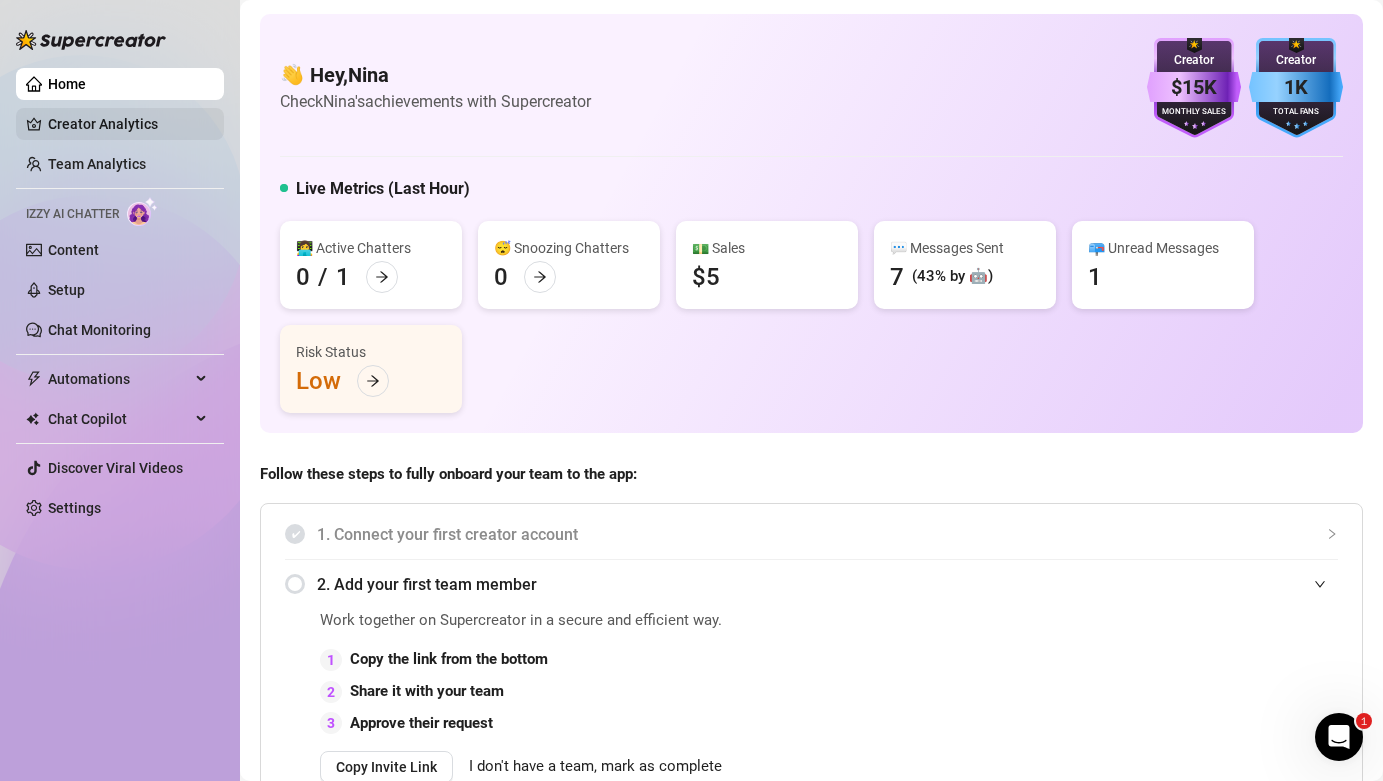 click on "Creator Analytics" at bounding box center [128, 124] 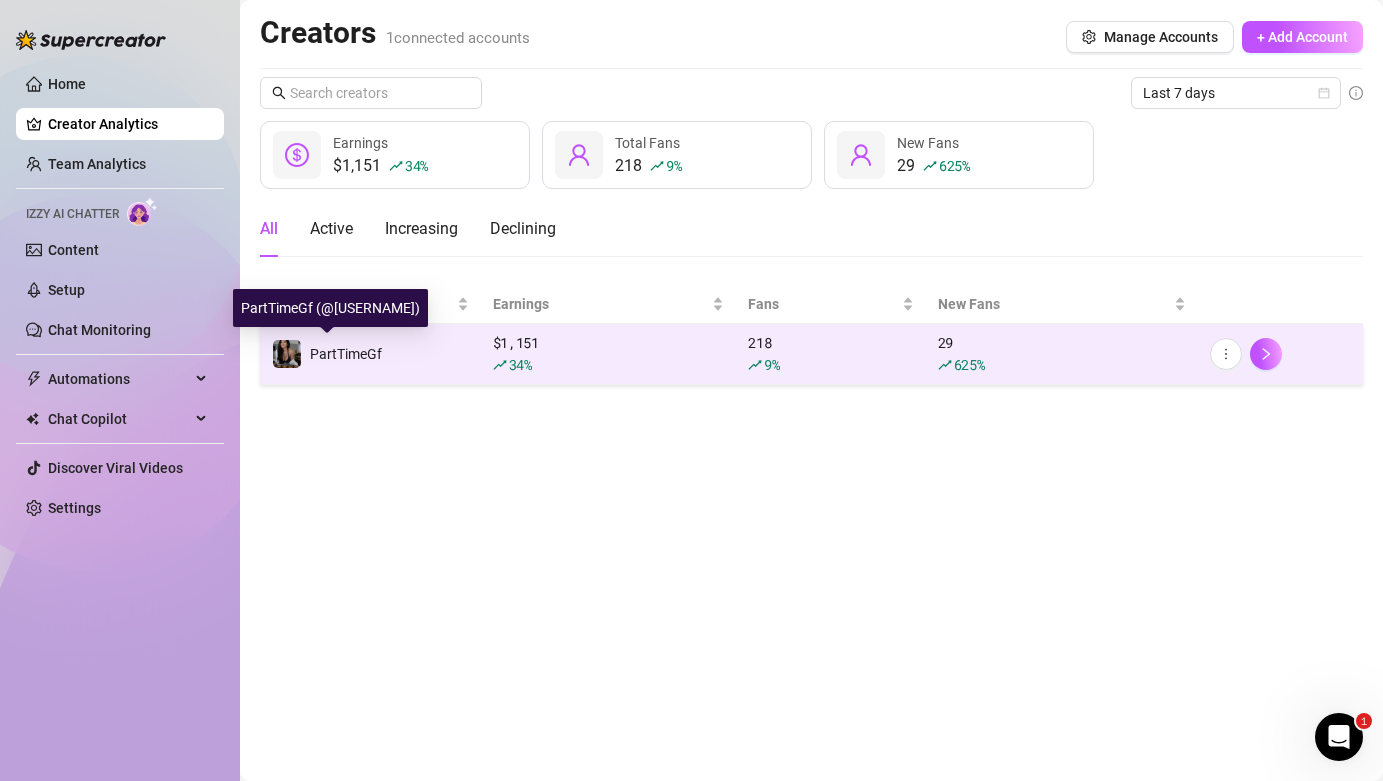 click on "PartTimeGf" at bounding box center [327, 354] 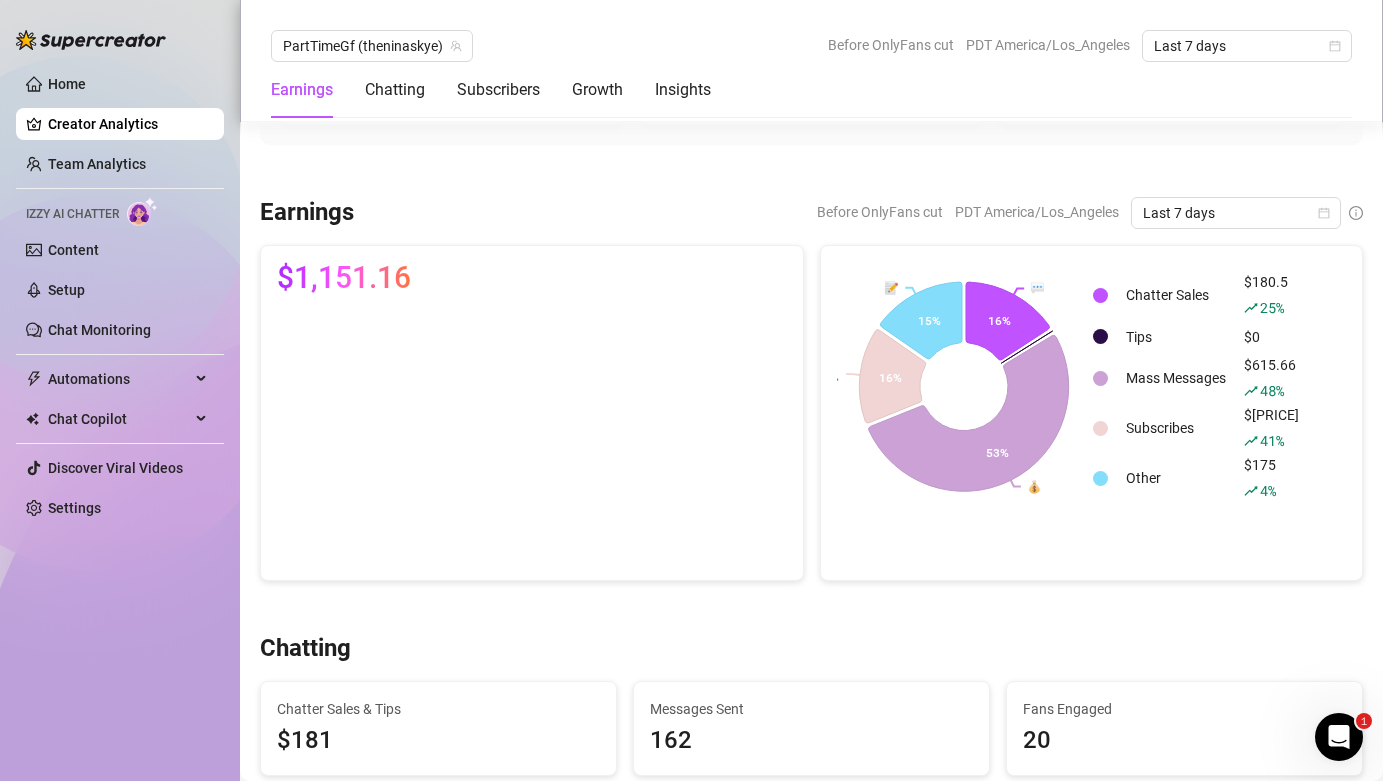 scroll, scrollTop: 0, scrollLeft: 0, axis: both 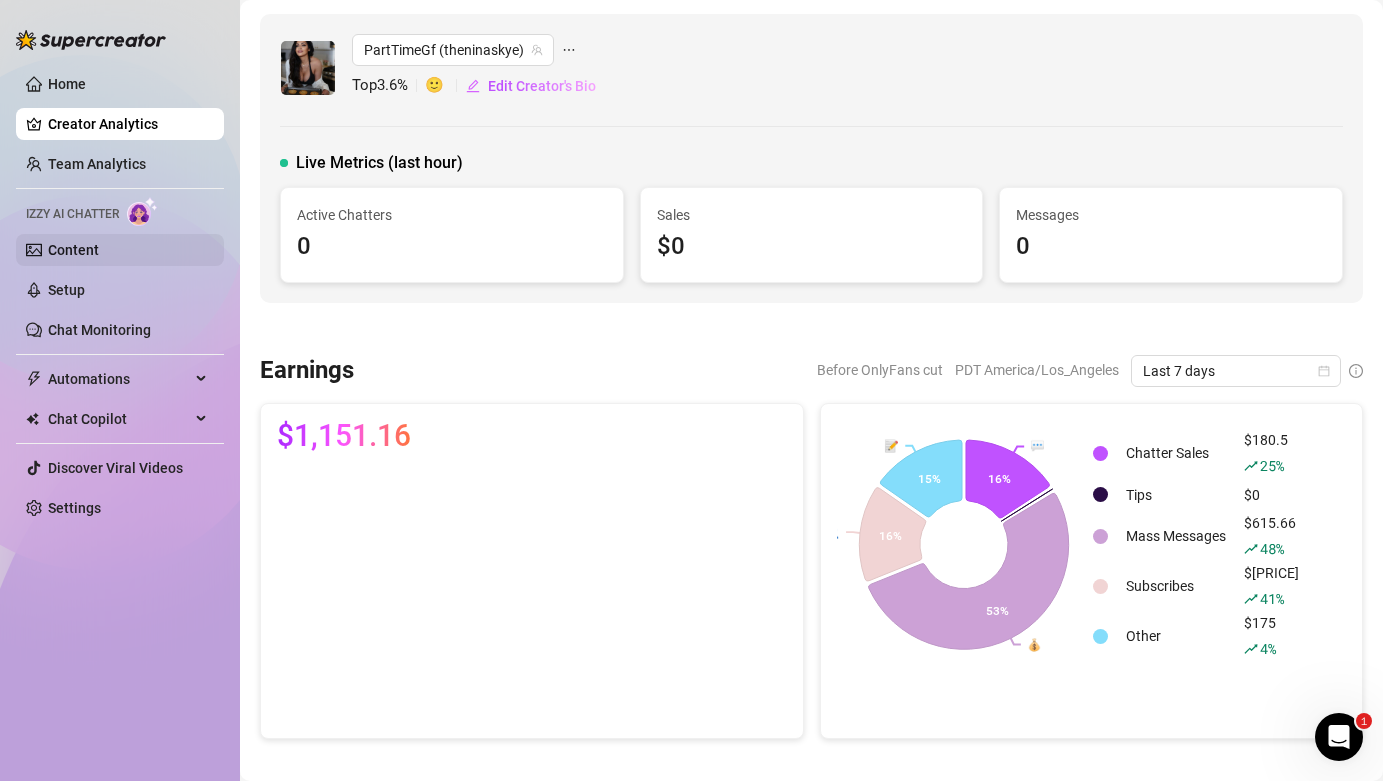 click on "Content" at bounding box center [73, 250] 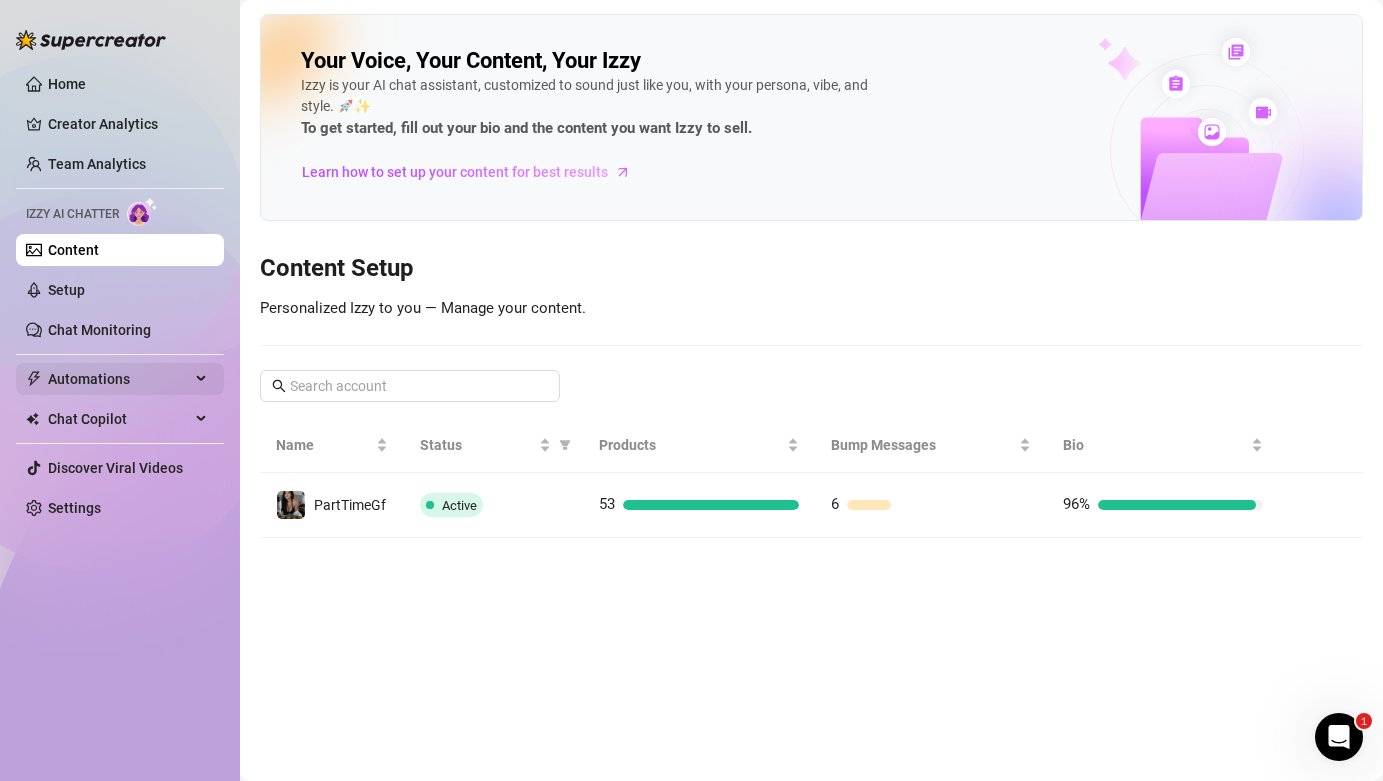 click on "Automations" at bounding box center (119, 379) 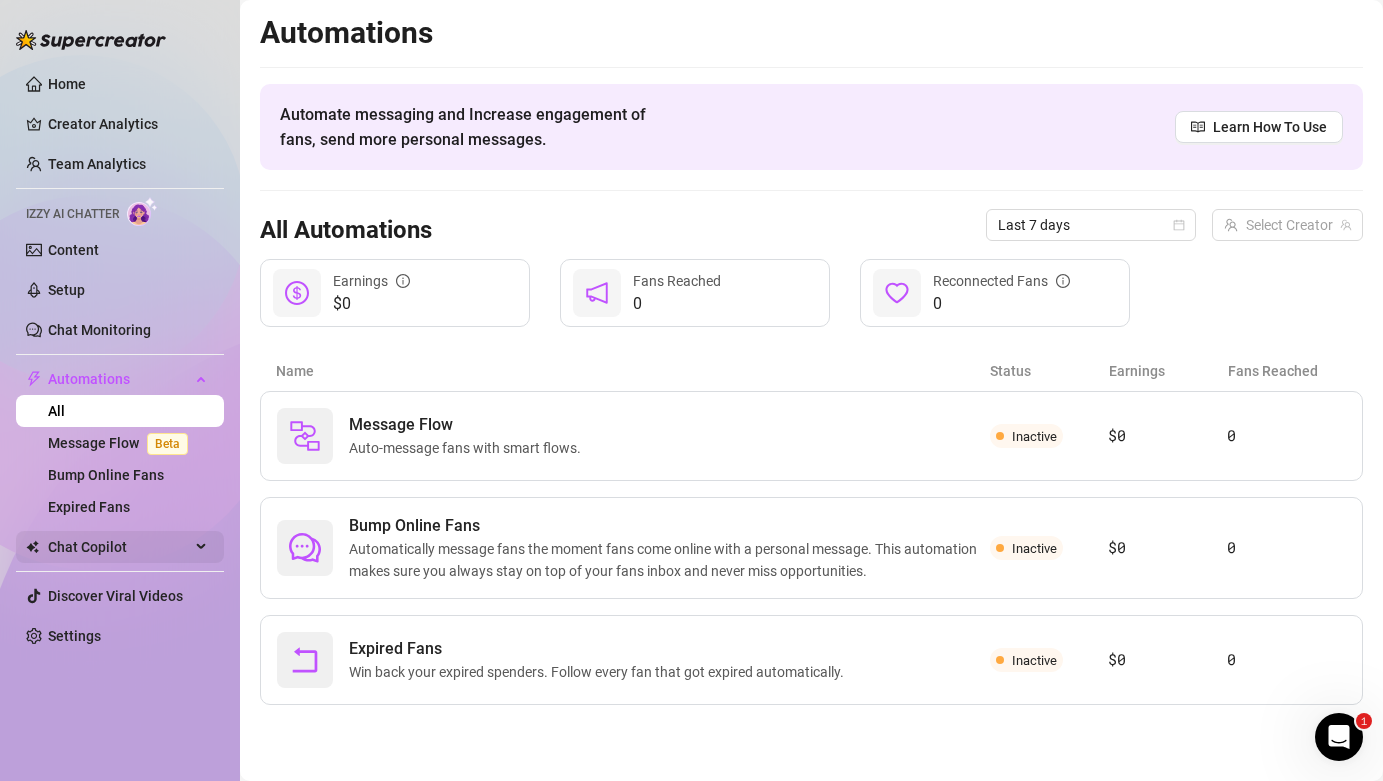 click on "Chat Copilot" at bounding box center [119, 547] 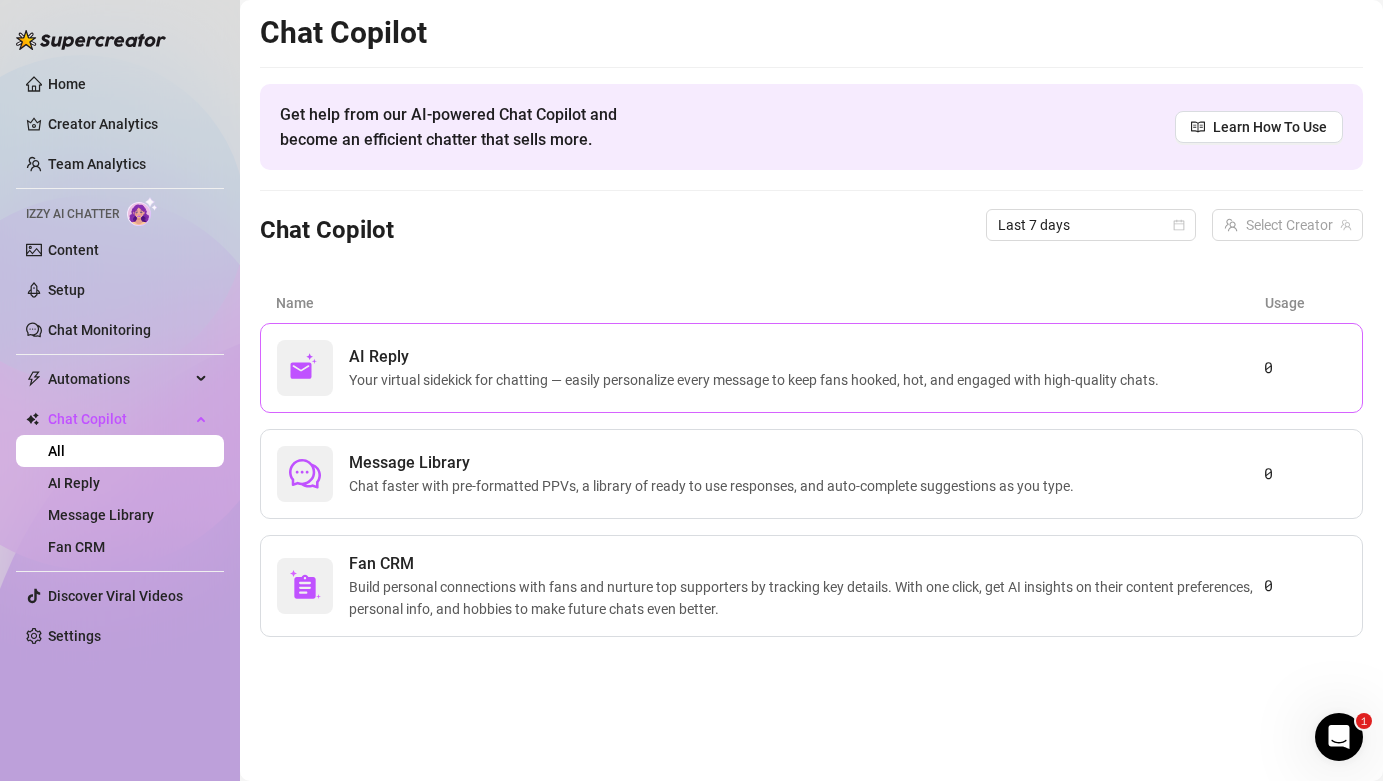 click on "AI Reply Your virtual sidekick for chatting — easily personalize every message to keep fans hooked, hot, and engaged with high-quality chats." at bounding box center (770, 368) 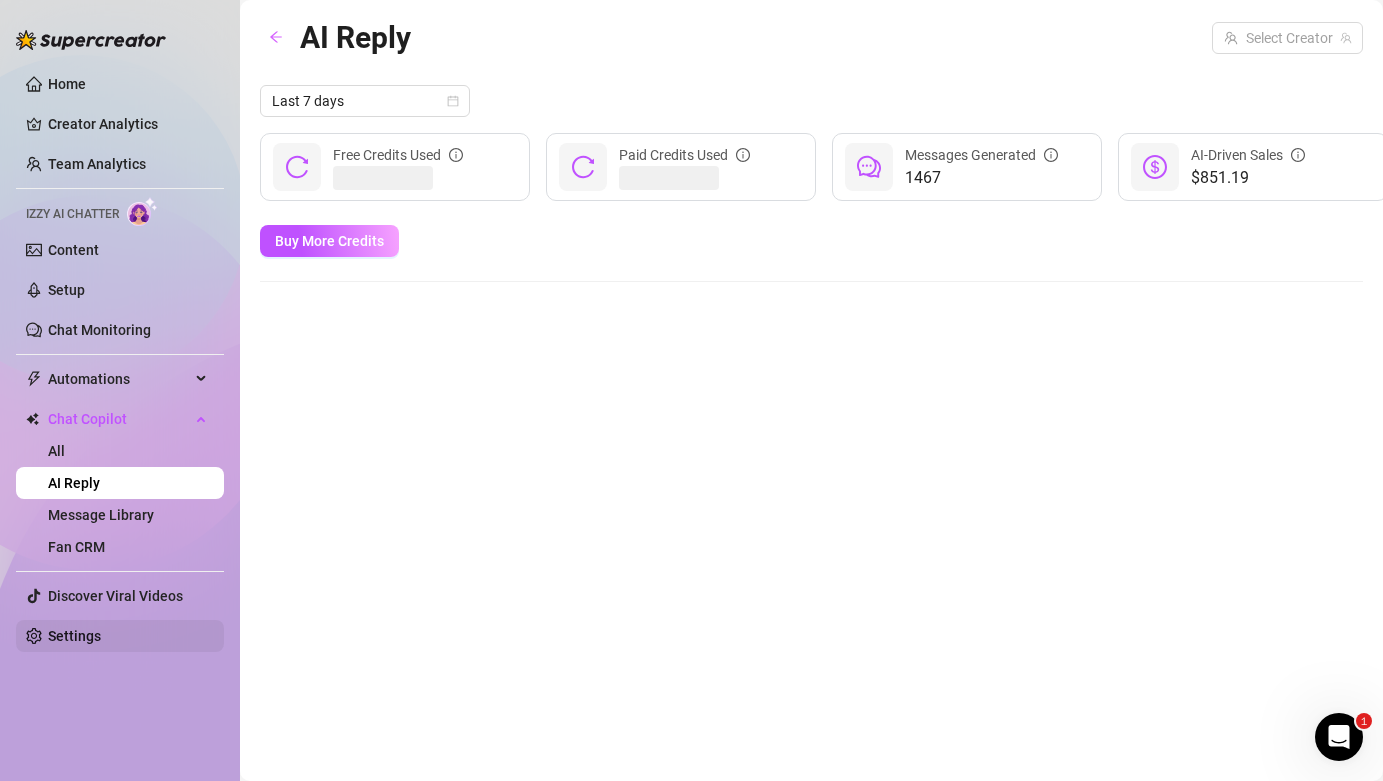 click on "Settings" at bounding box center (74, 636) 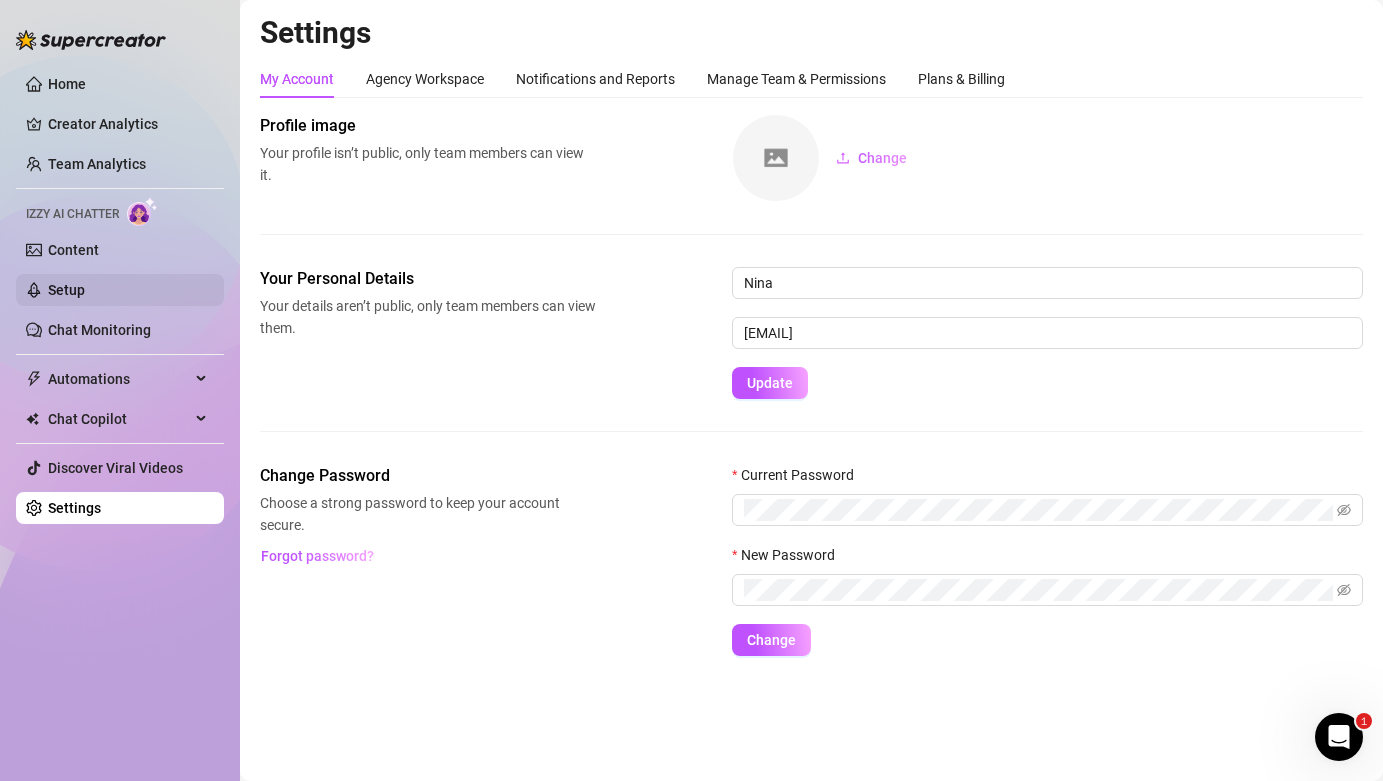 click on "Setup" at bounding box center (66, 290) 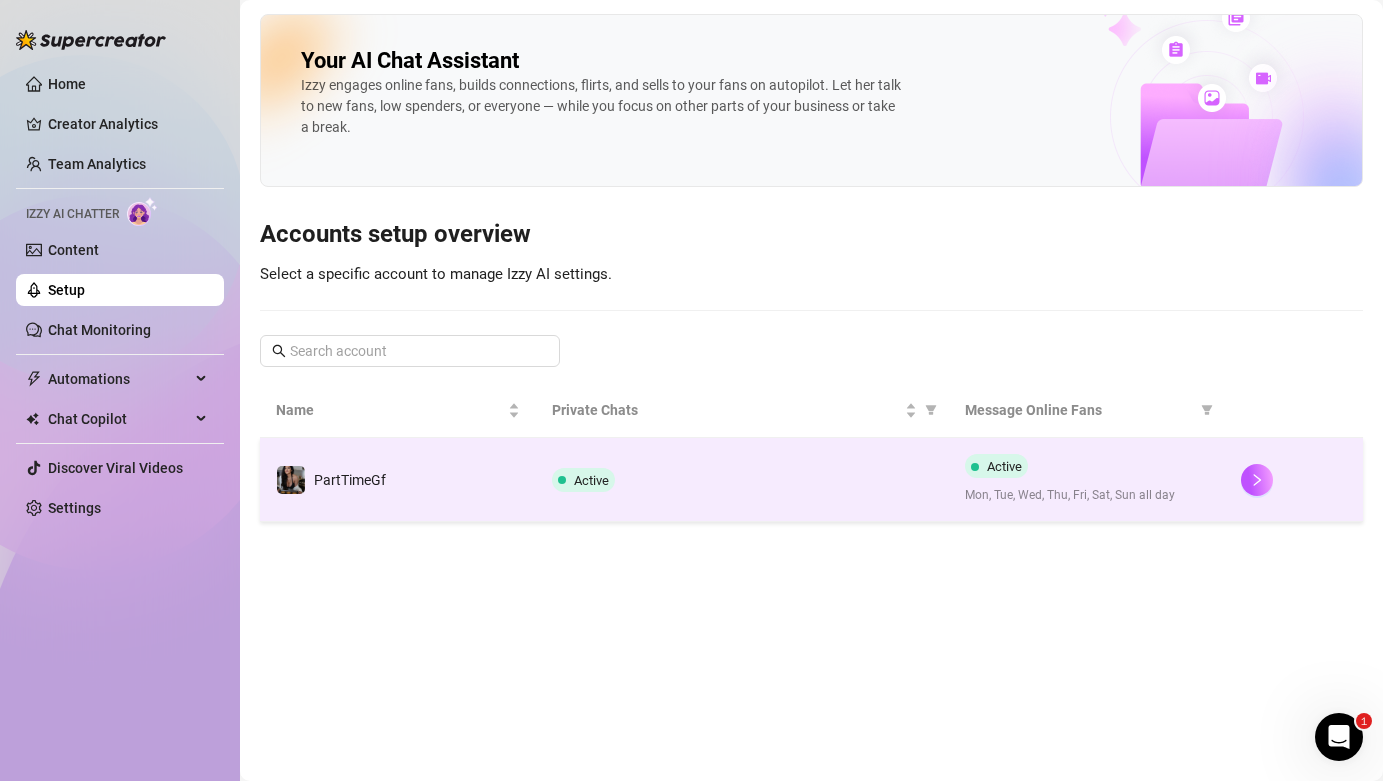 click on "PartTimeGf" at bounding box center [398, 480] 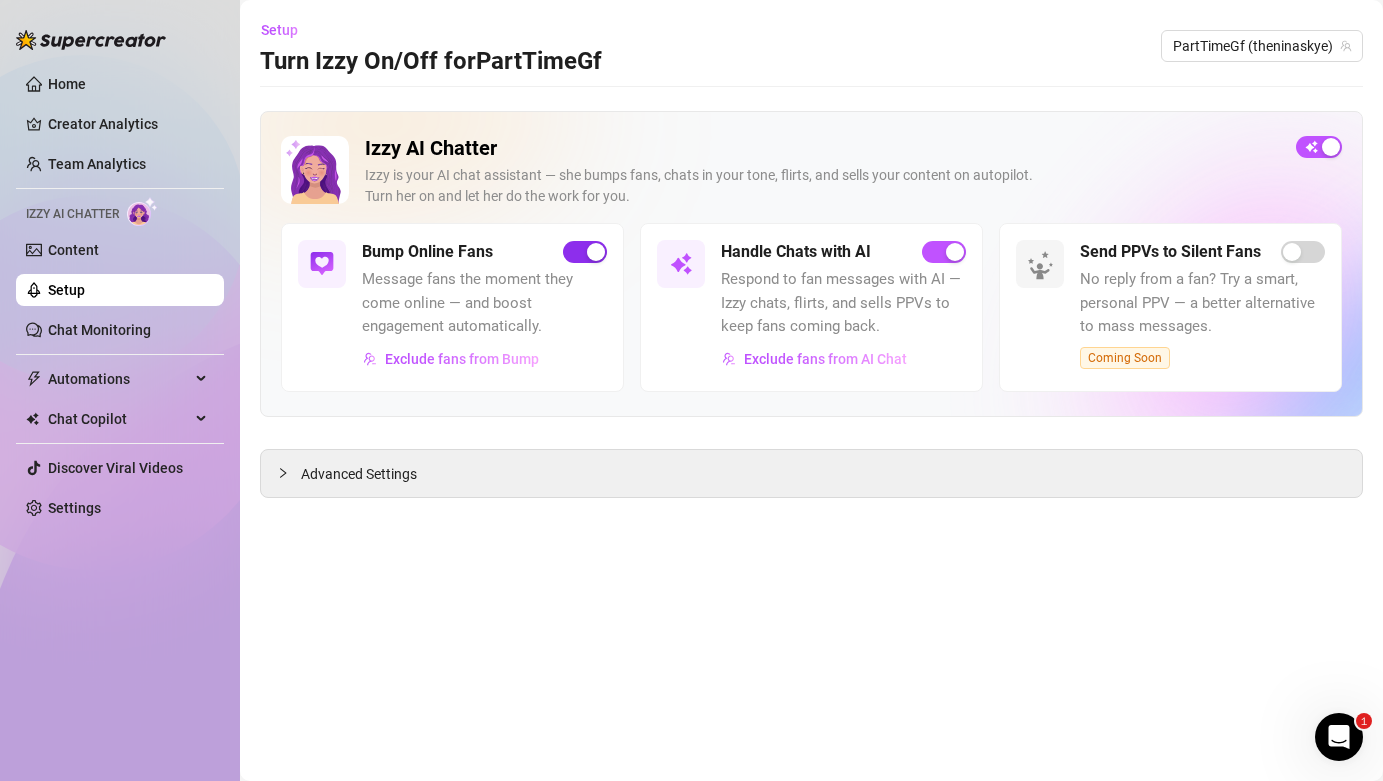 click at bounding box center [585, 252] 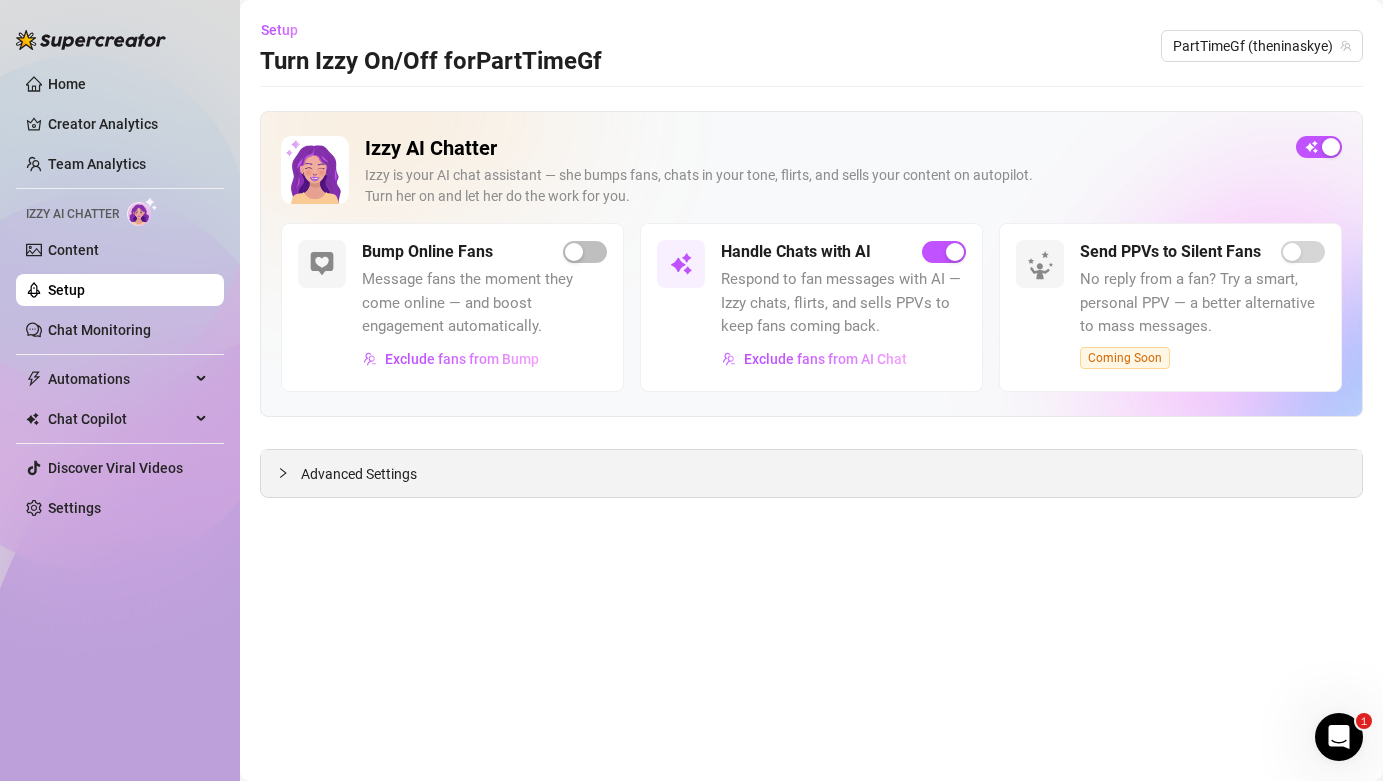 click on "Advanced Settings" at bounding box center (359, 474) 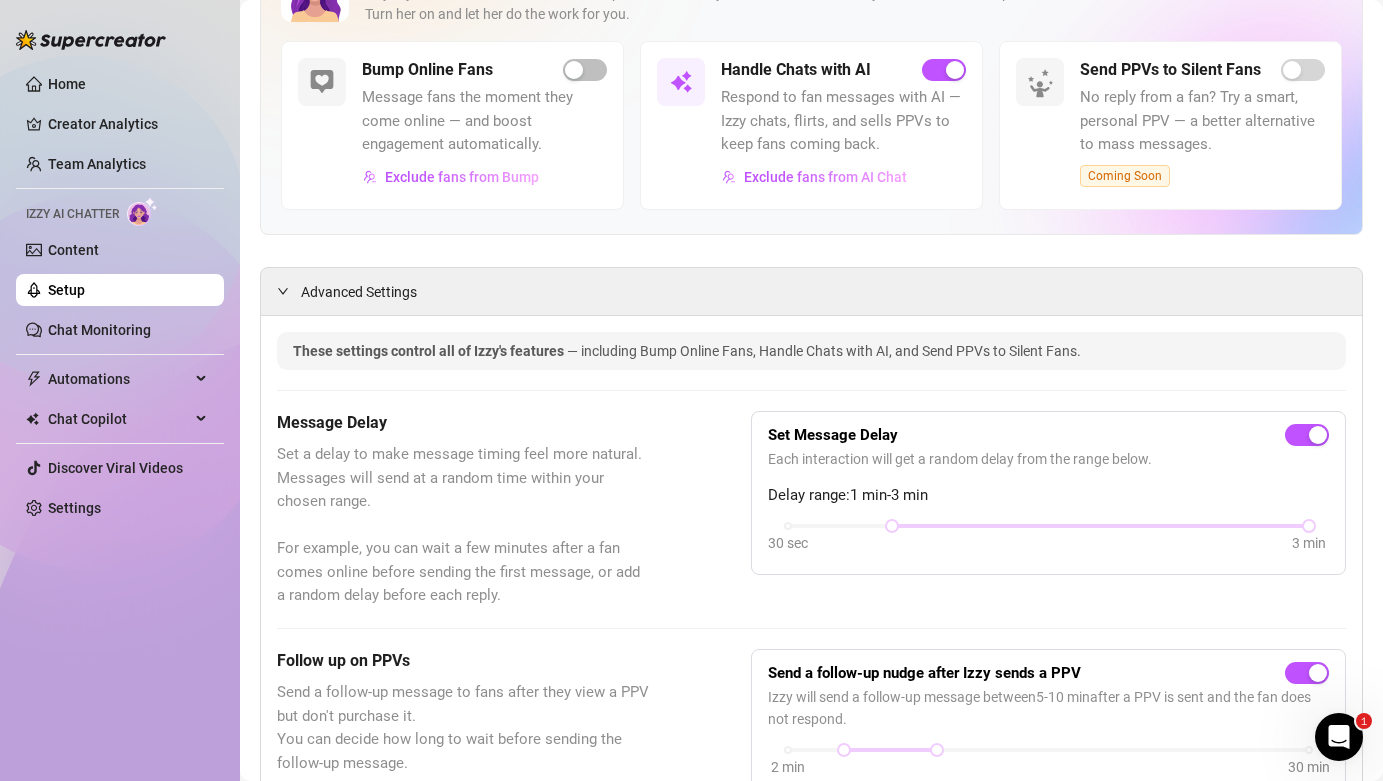 scroll, scrollTop: 0, scrollLeft: 0, axis: both 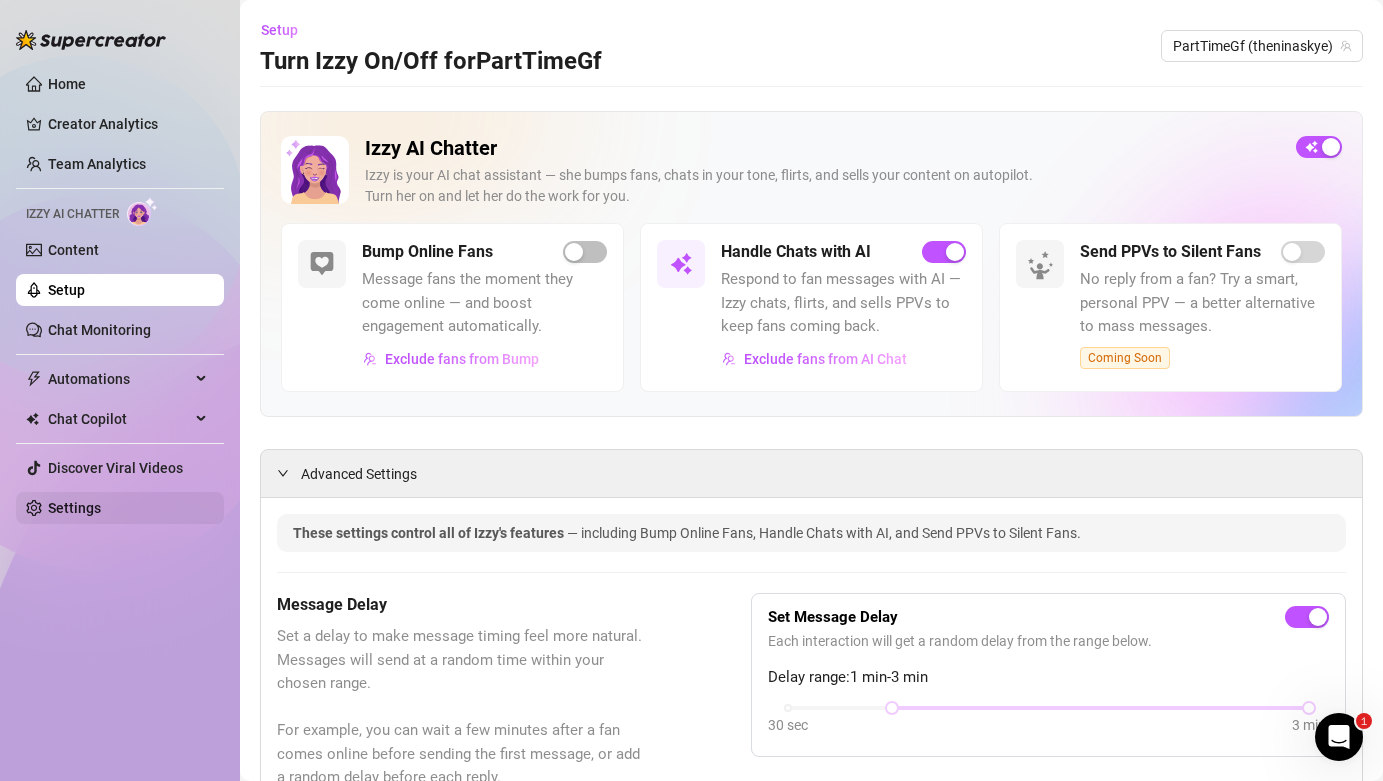 click on "Settings" at bounding box center [74, 508] 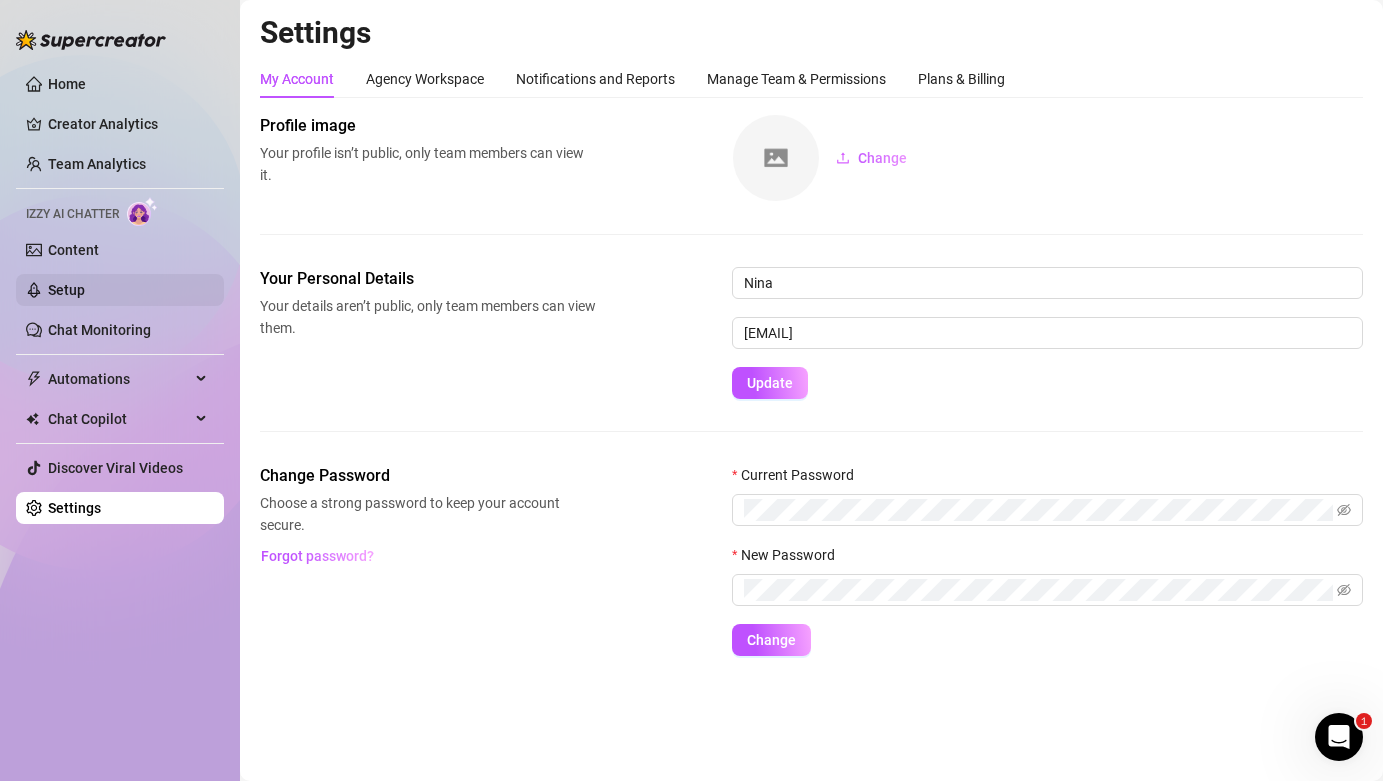 click on "Setup" at bounding box center [66, 290] 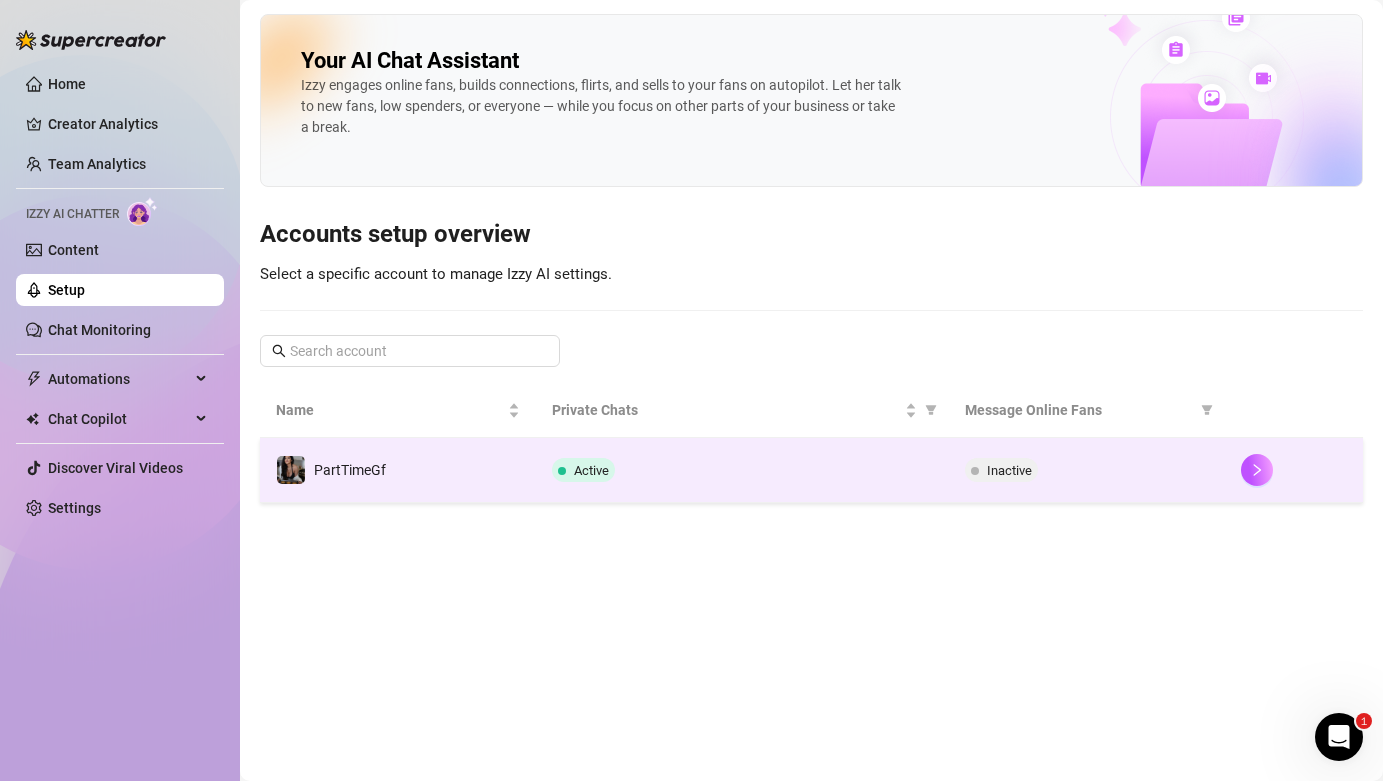 click on "PartTimeGf" at bounding box center (398, 470) 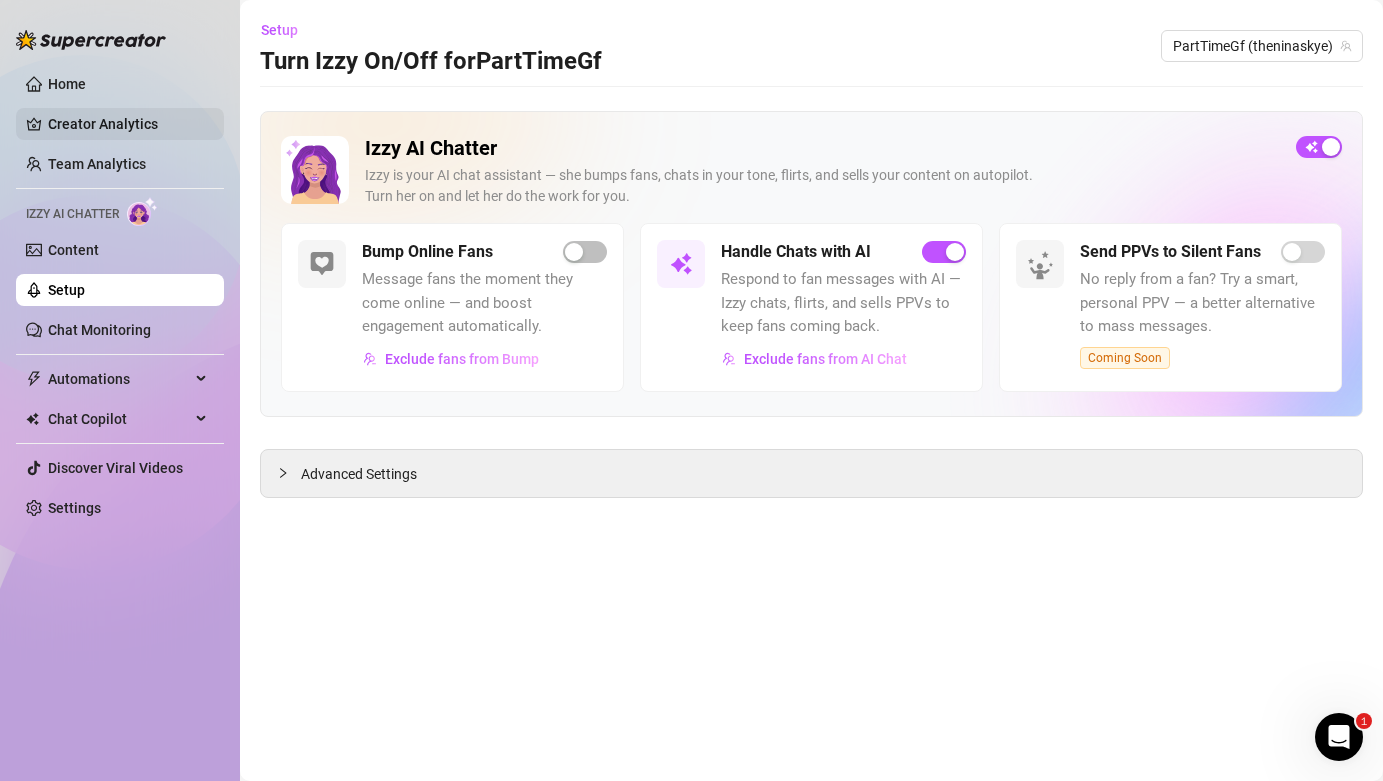 click on "Creator Analytics" at bounding box center [128, 124] 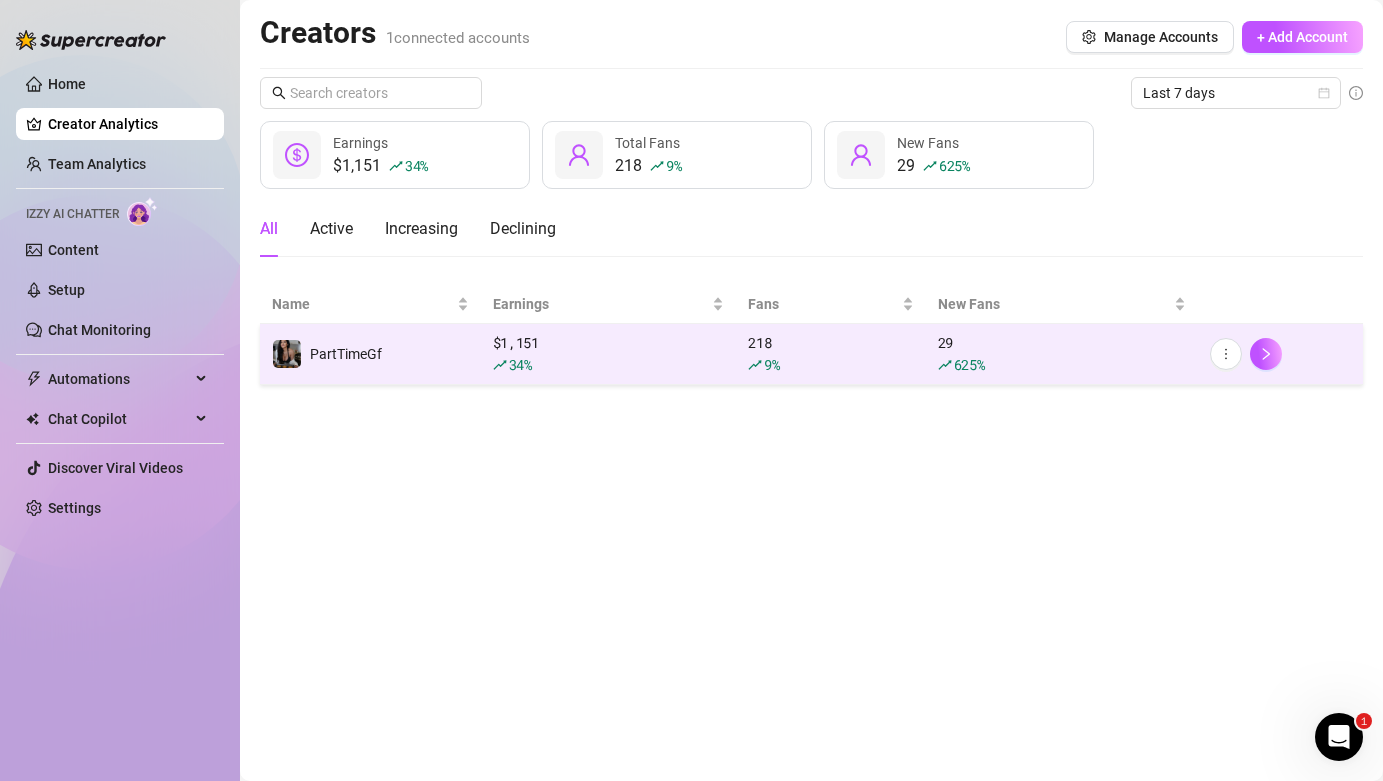 click on "$ 1,151 34 %" at bounding box center [609, 354] 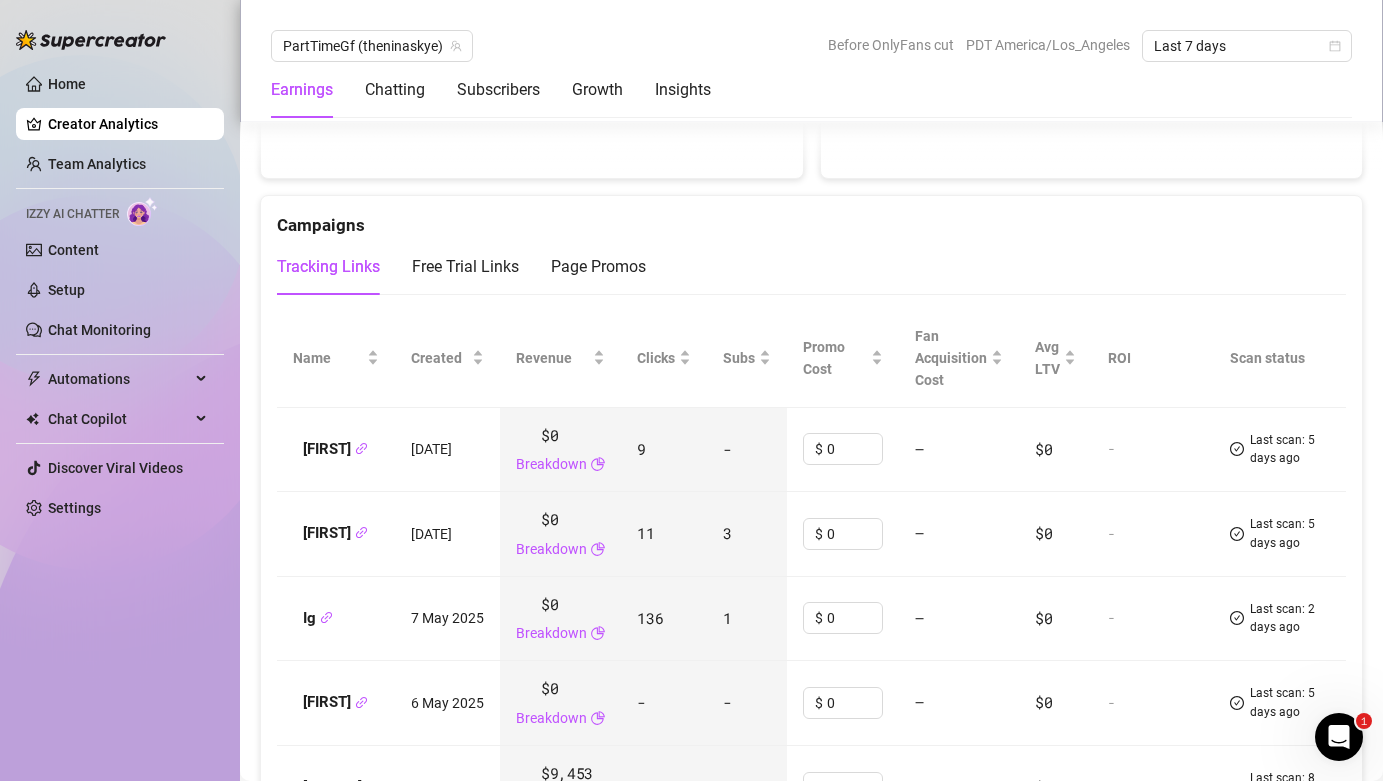 scroll, scrollTop: 2133, scrollLeft: 0, axis: vertical 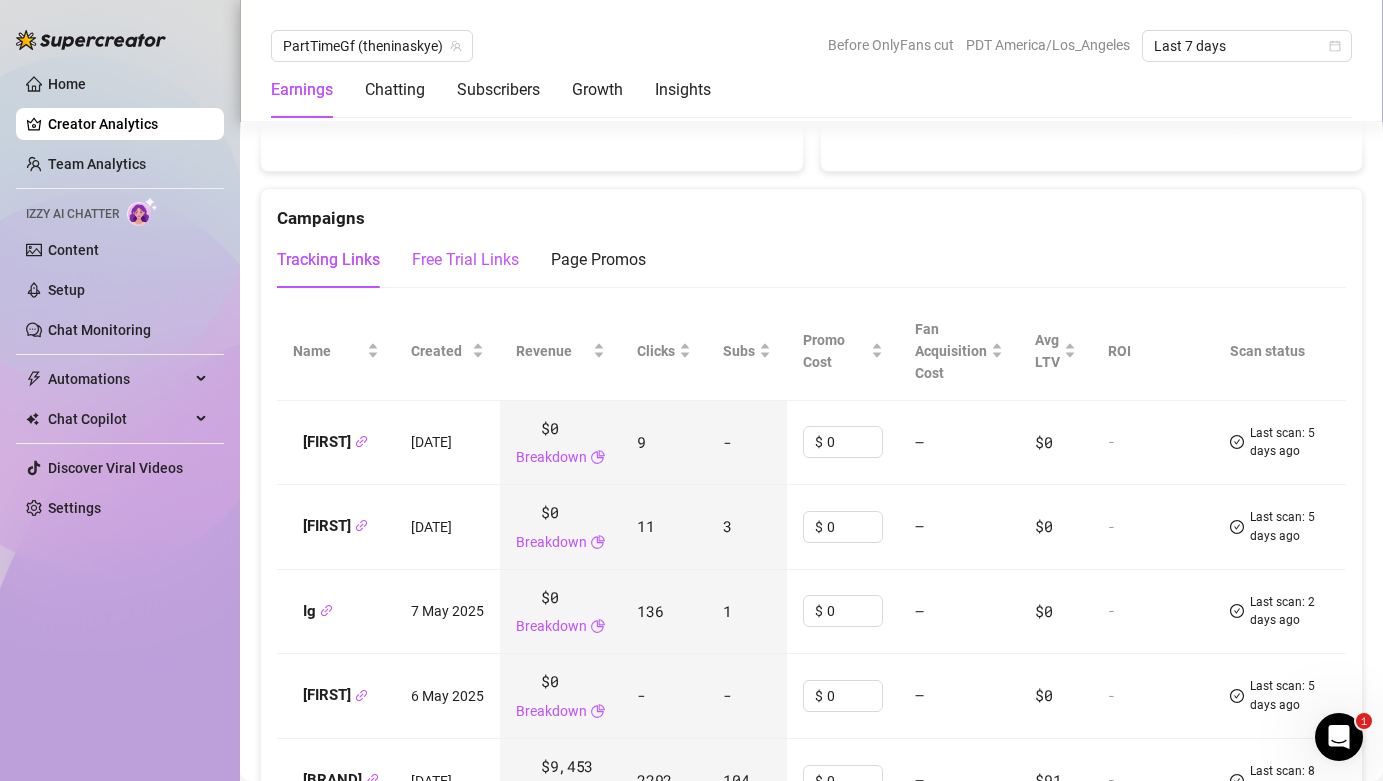 click on "Free Trial Links" at bounding box center [465, 260] 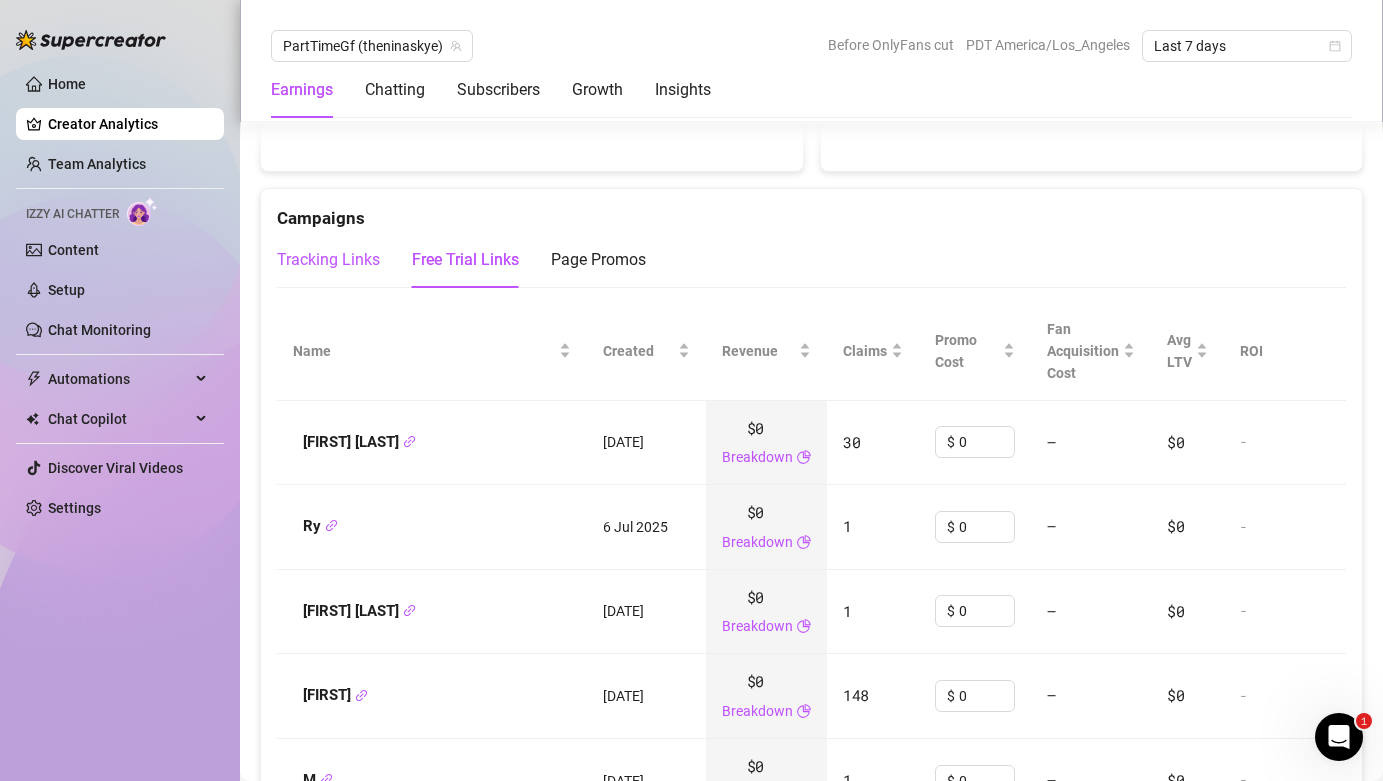 click on "Tracking Links" at bounding box center [328, 260] 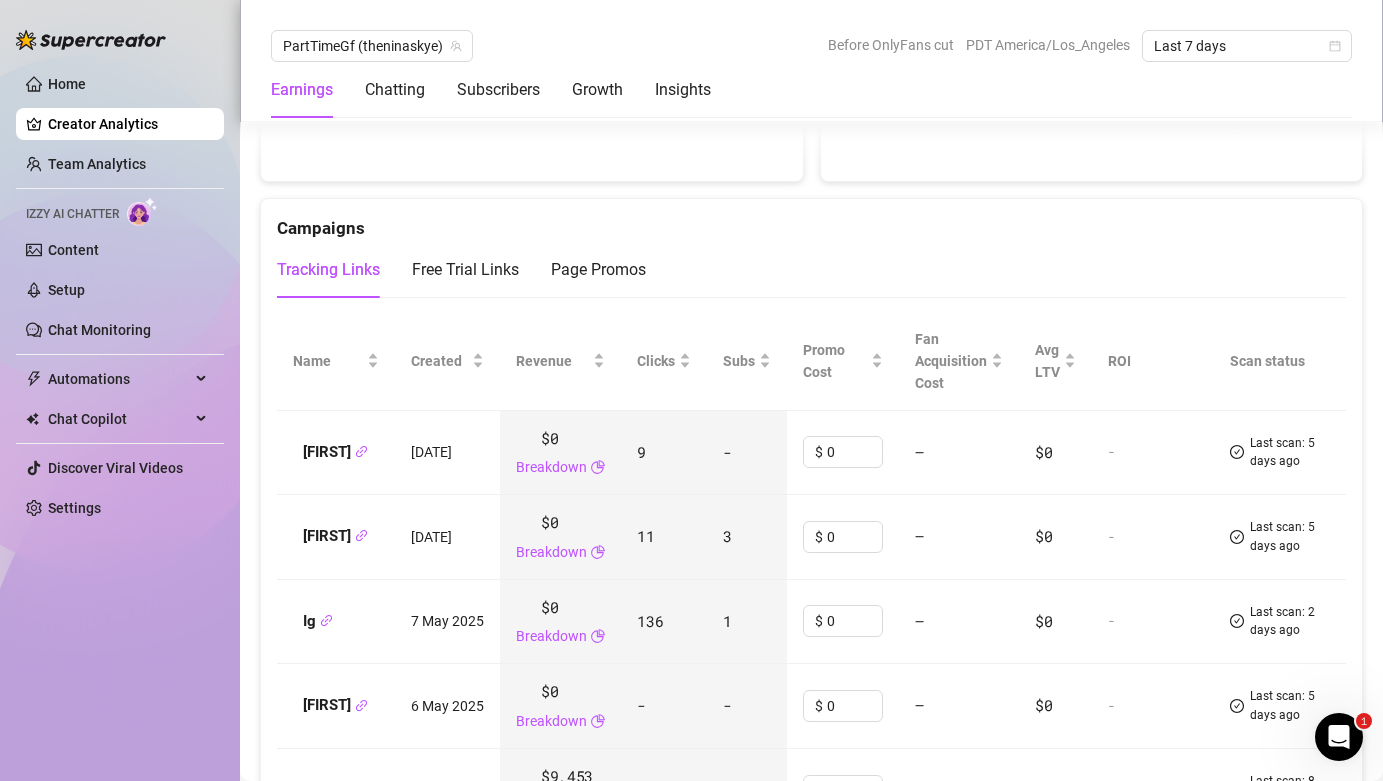 scroll, scrollTop: 2125, scrollLeft: 0, axis: vertical 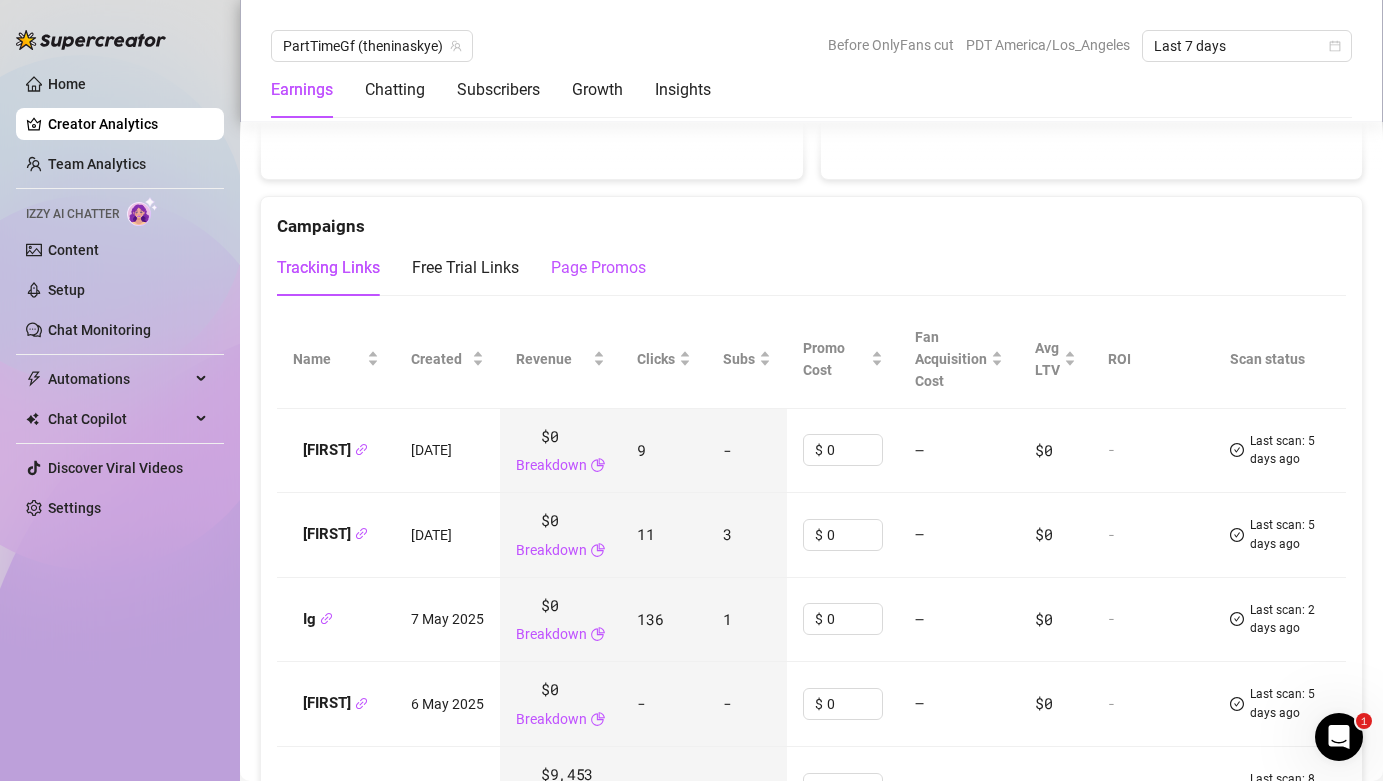 click on "Page Promos" at bounding box center [598, 268] 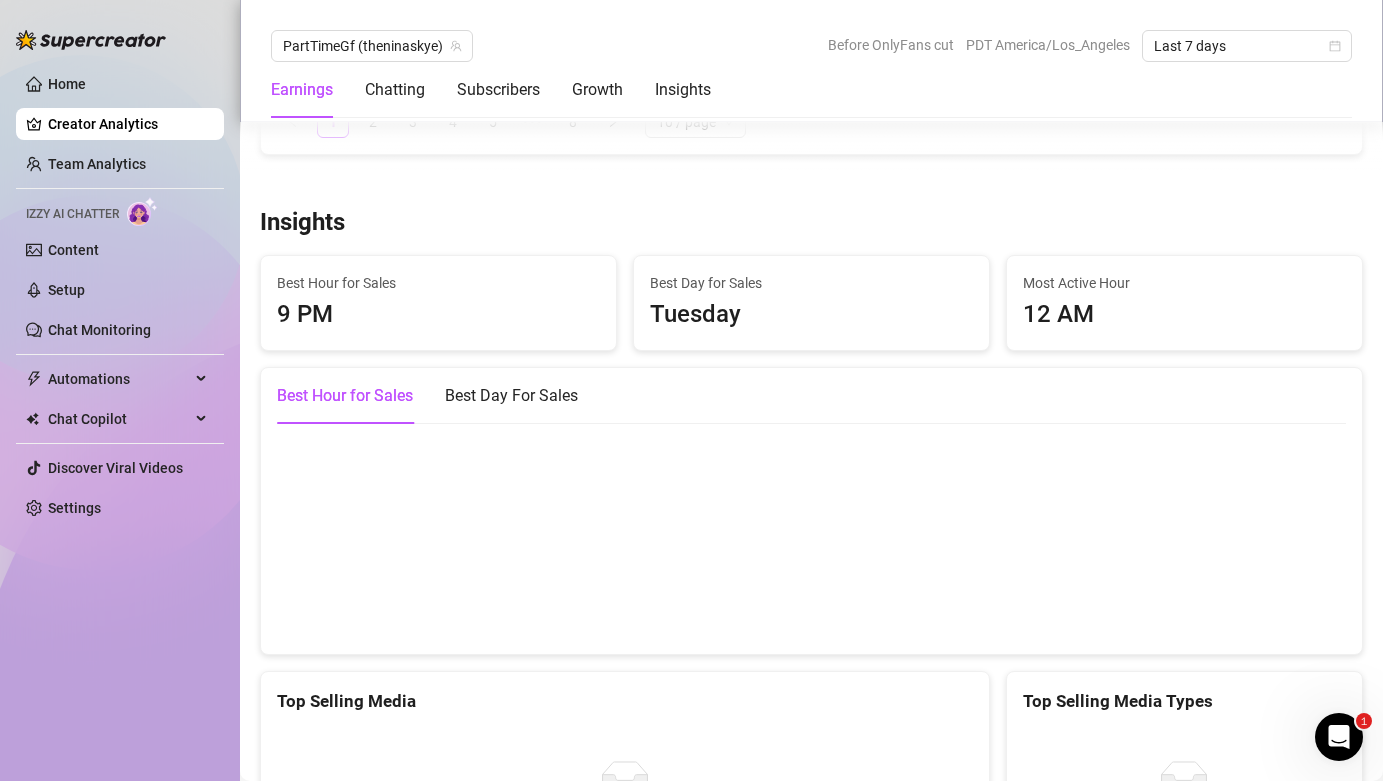 scroll, scrollTop: 3383, scrollLeft: 0, axis: vertical 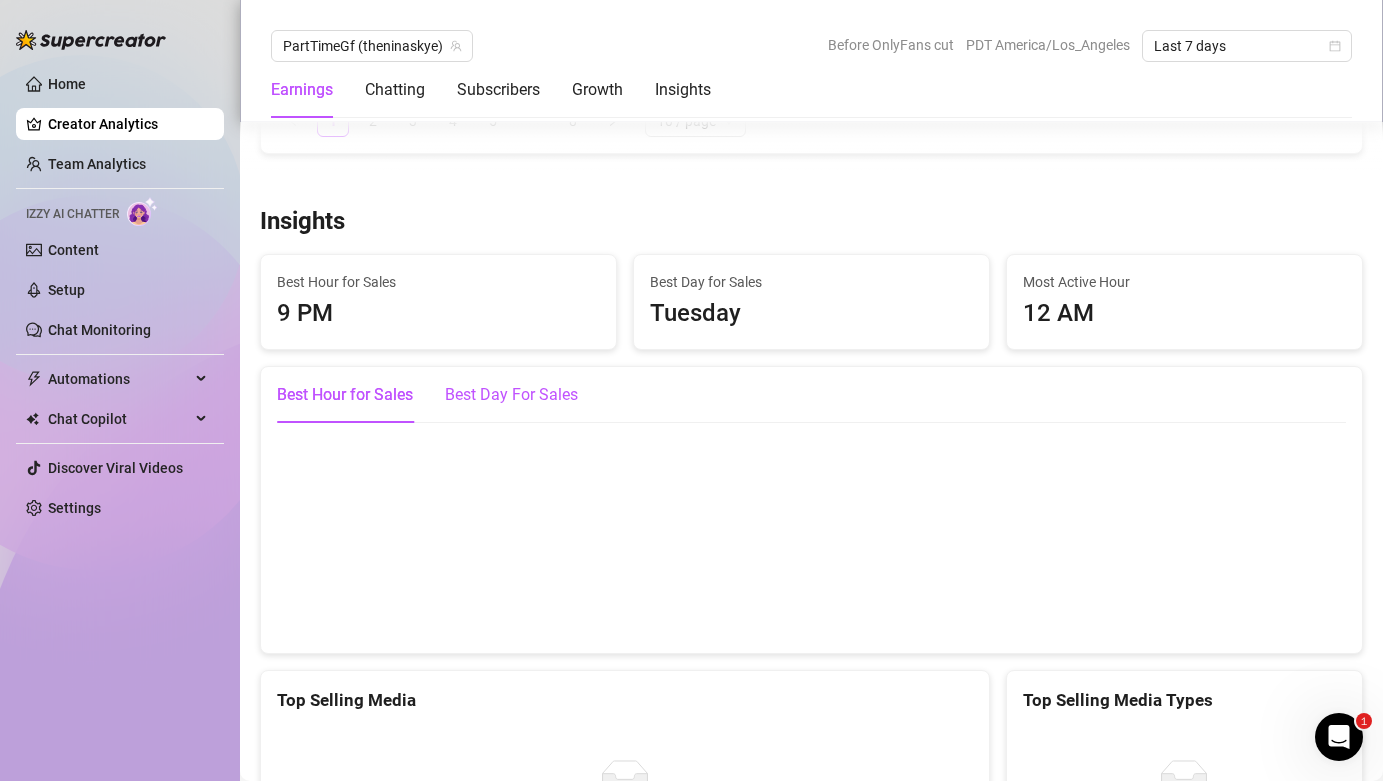 click on "Best Day For Sales" at bounding box center [511, 395] 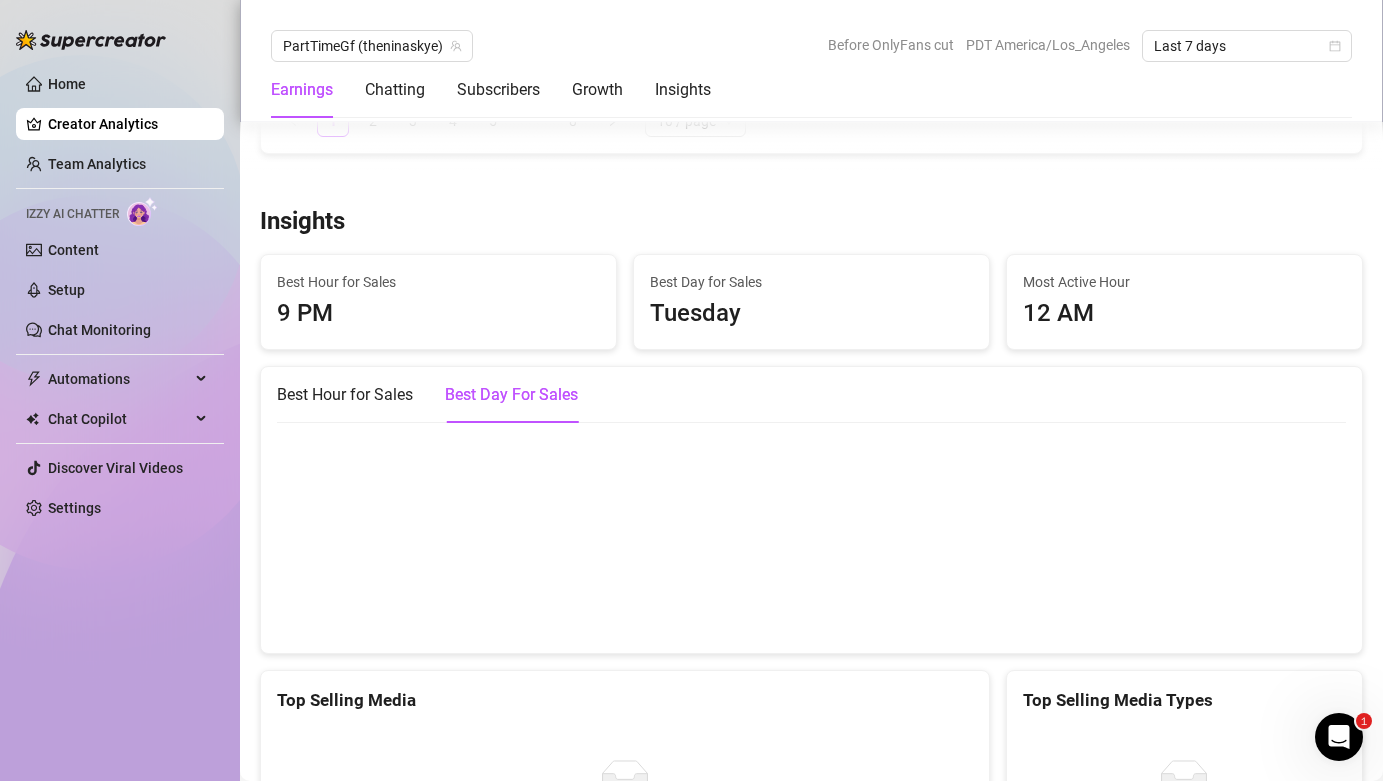 click at bounding box center [811, 537] 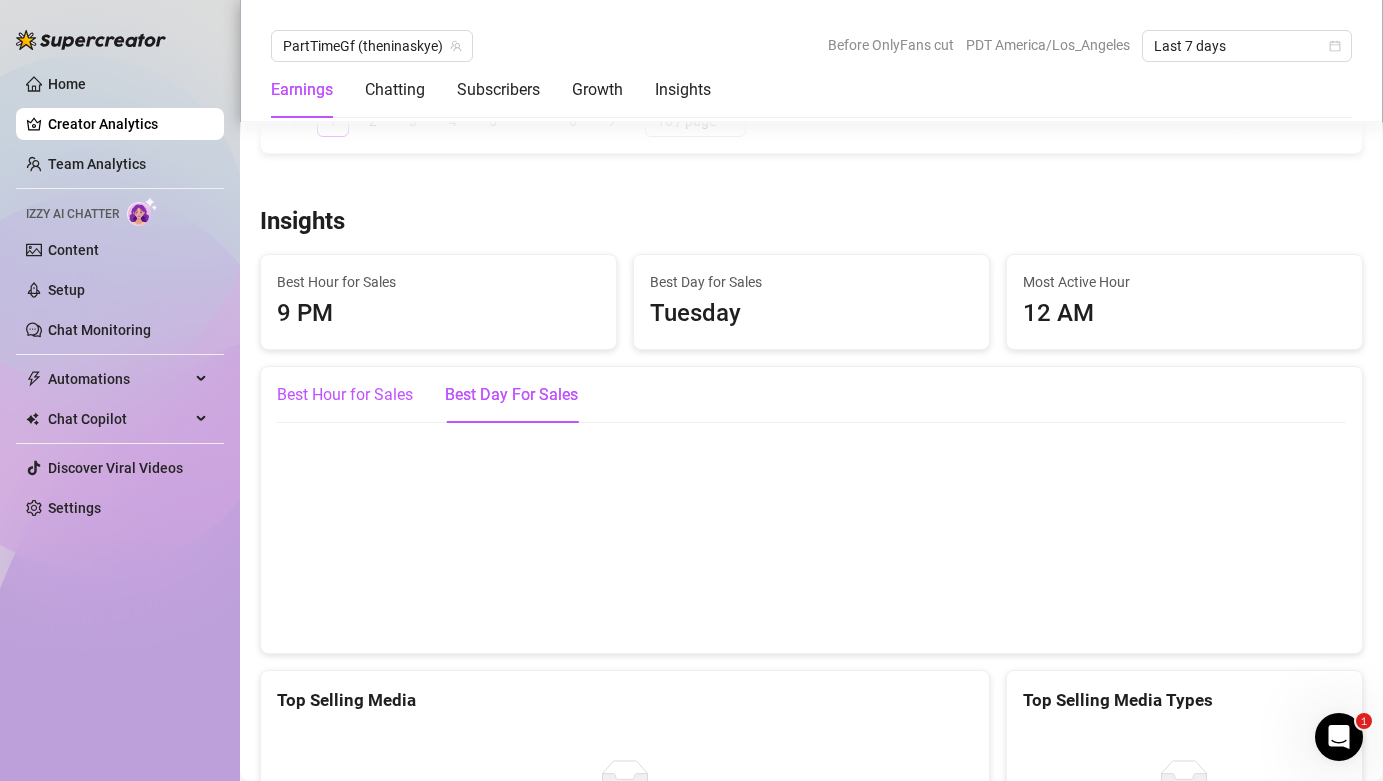 click on "Best Hour for Sales" at bounding box center [345, 395] 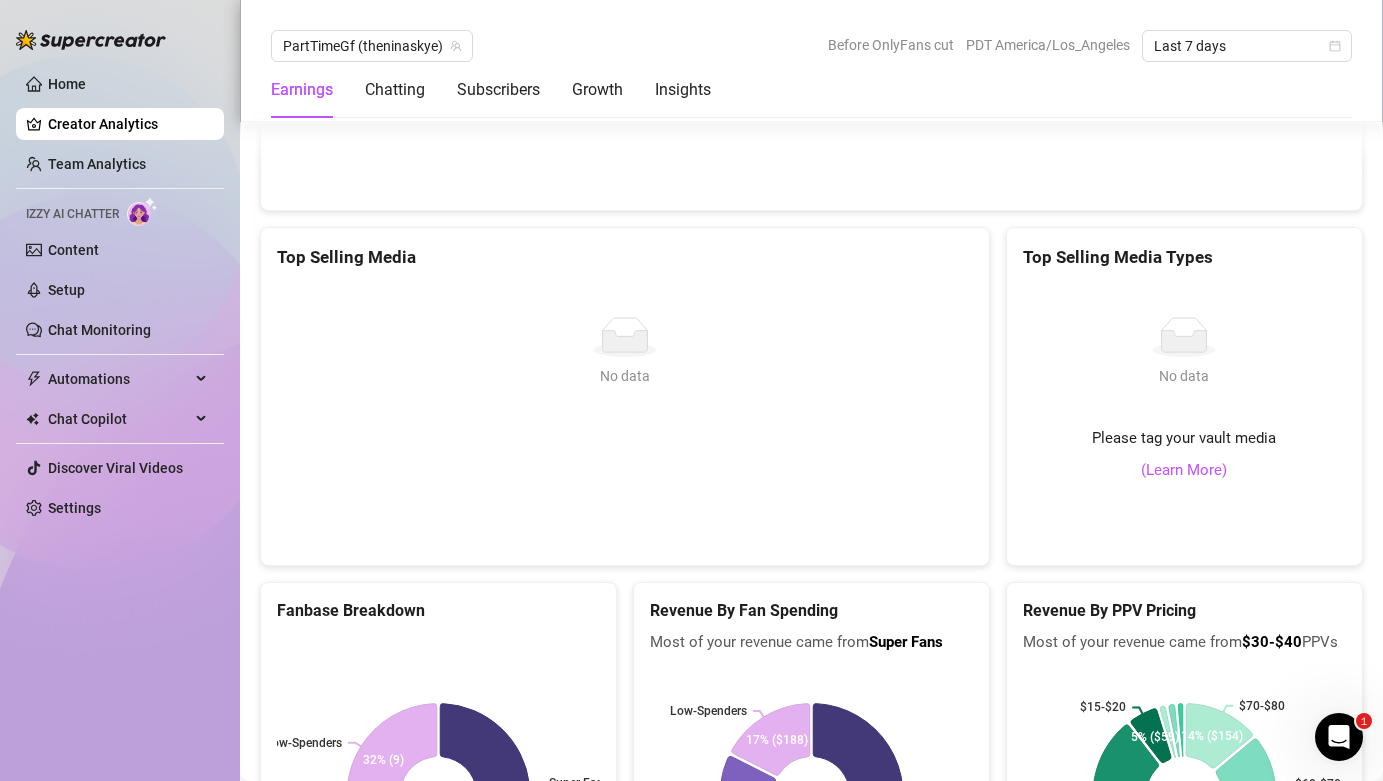 scroll, scrollTop: 3840, scrollLeft: 0, axis: vertical 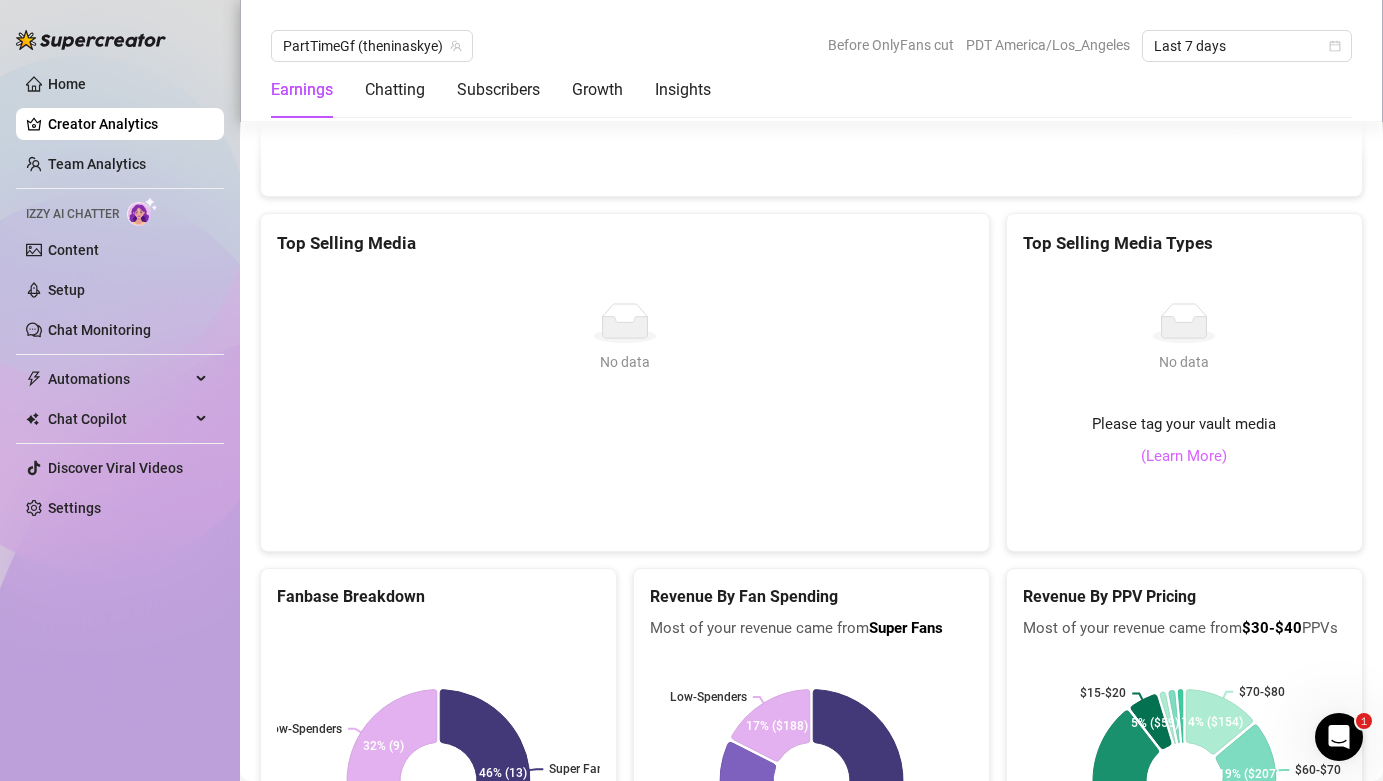 click on "(Learn More)" at bounding box center [1184, 457] 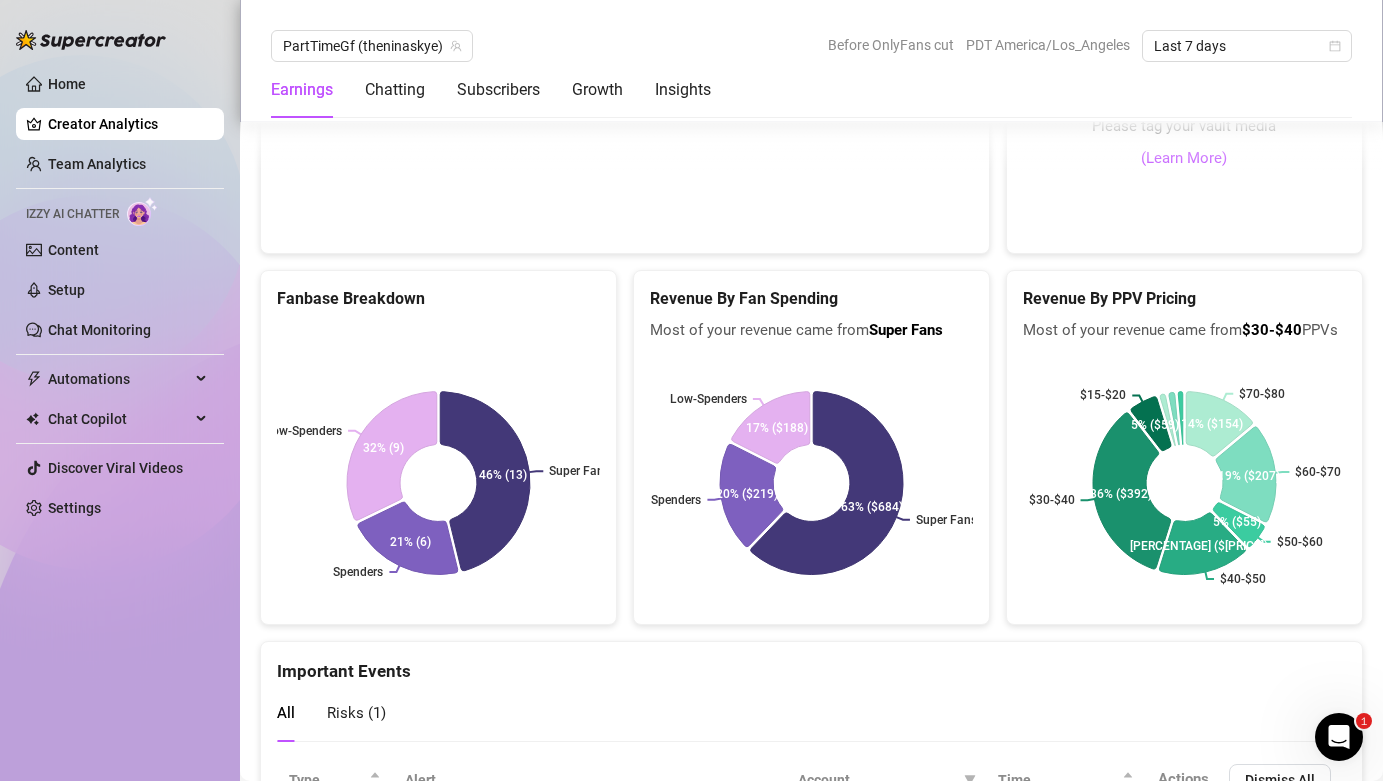 scroll, scrollTop: 4292, scrollLeft: 0, axis: vertical 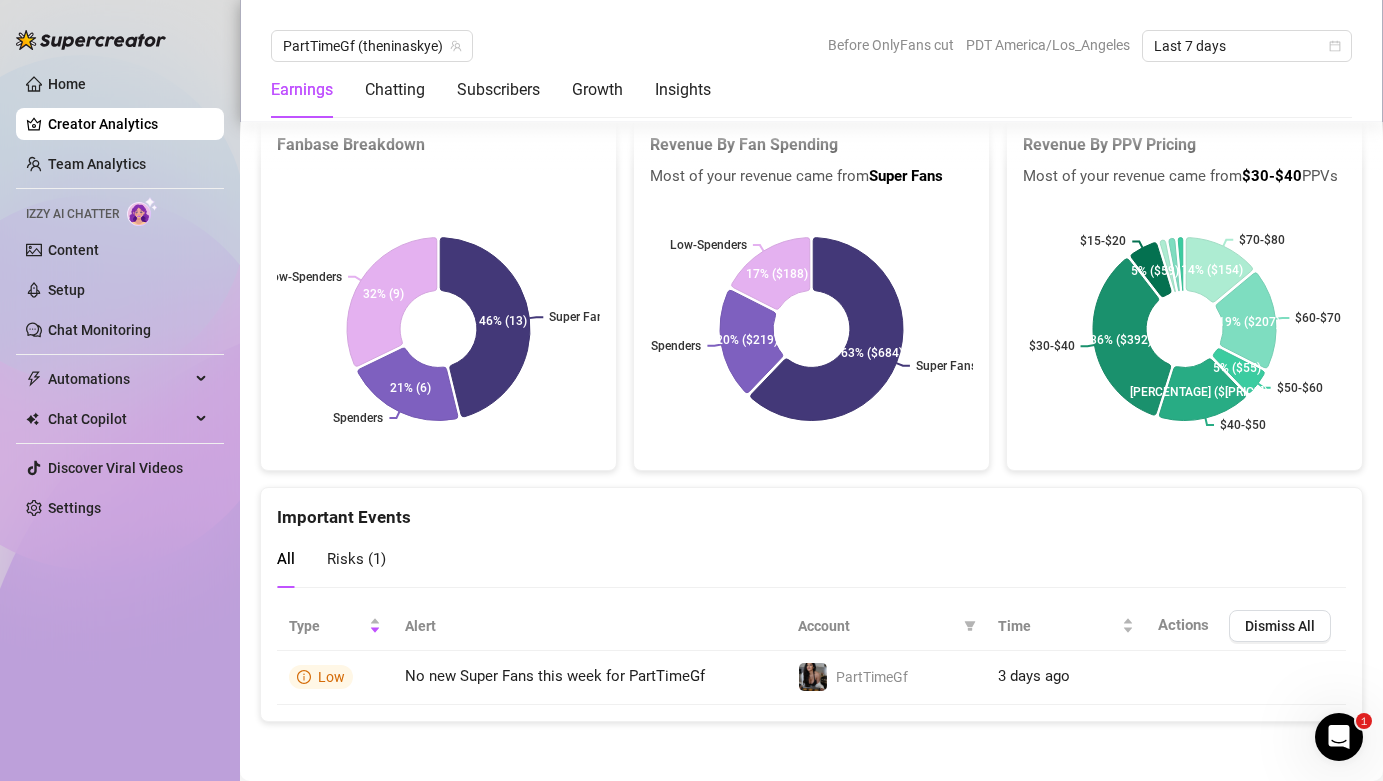 click on "Account" at bounding box center [877, 626] 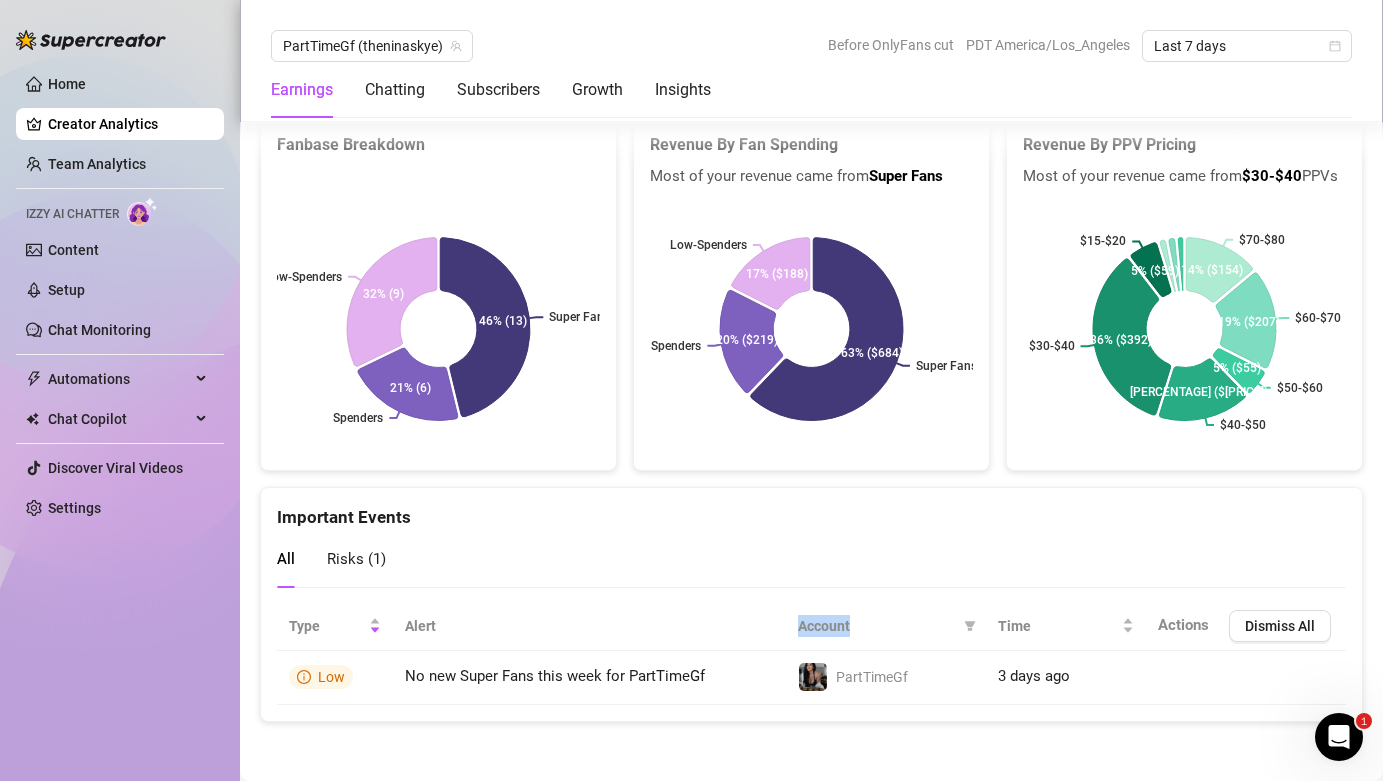 click on "Account" at bounding box center [877, 626] 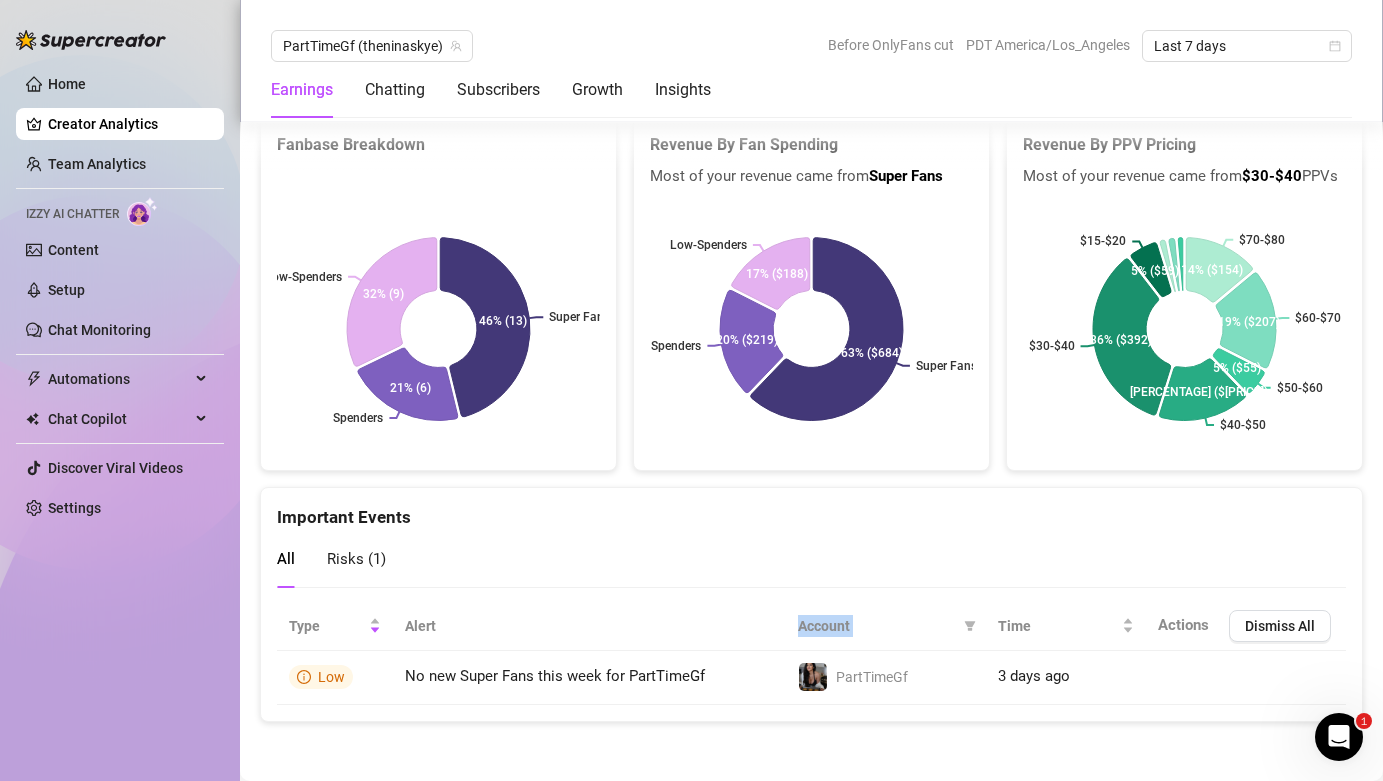 click on "Account" at bounding box center (877, 626) 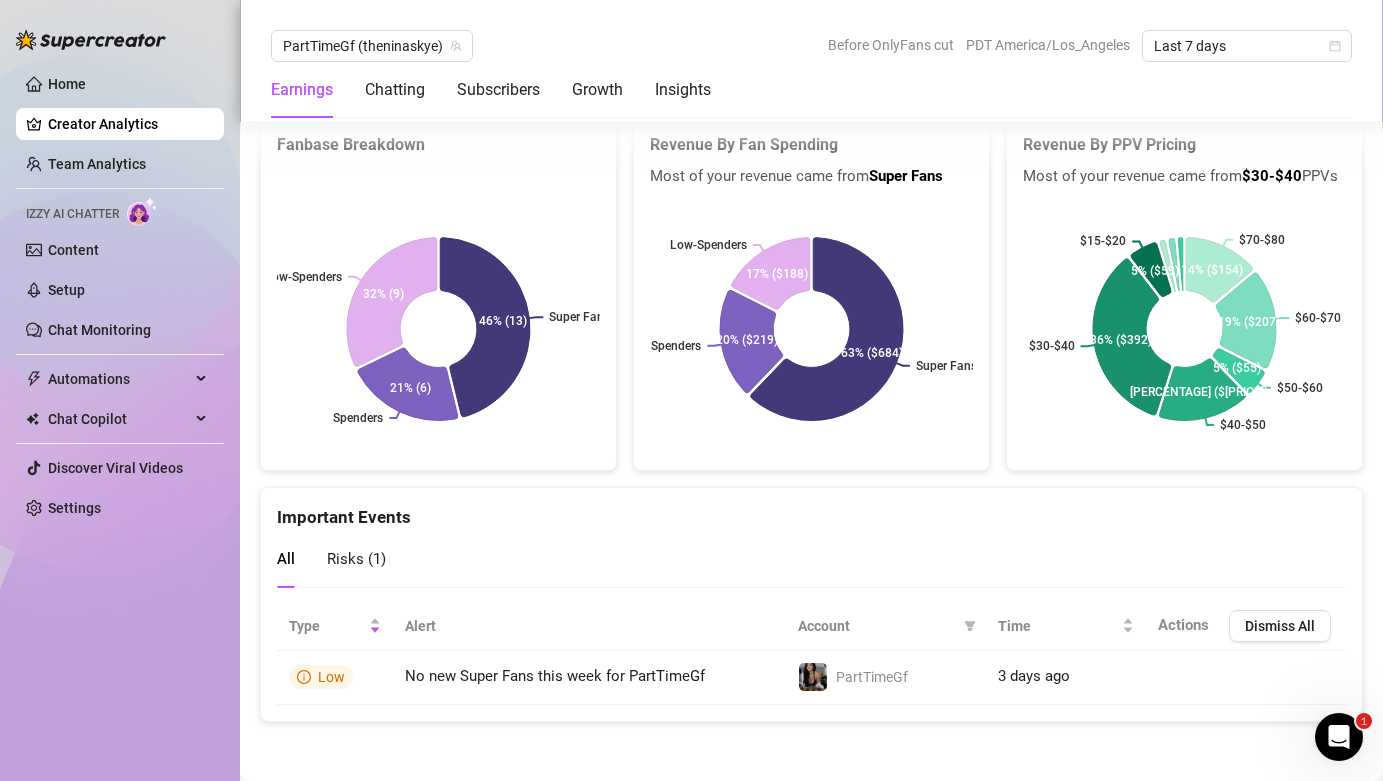 click on "All Risks ( 1 )" at bounding box center [811, 559] 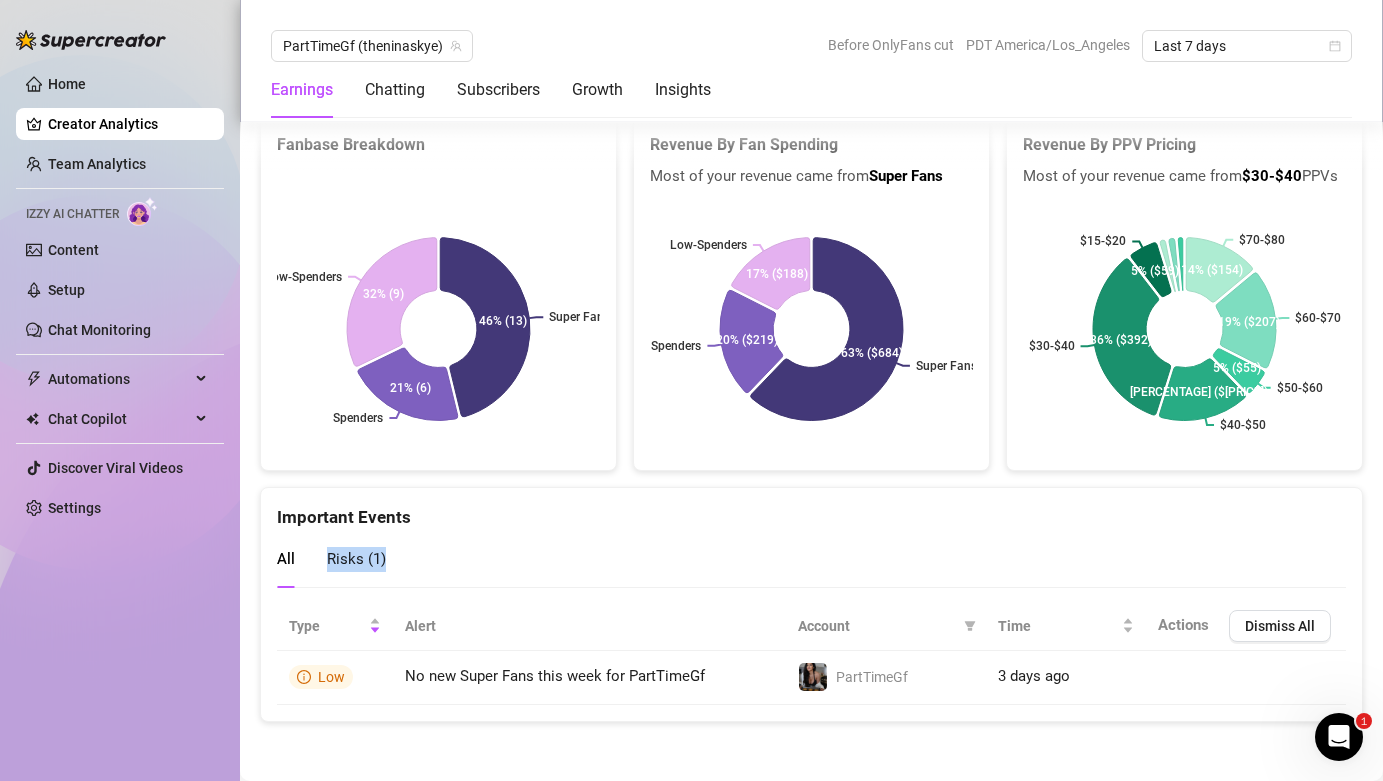 click on "All Risks ( 1 )" at bounding box center [811, 559] 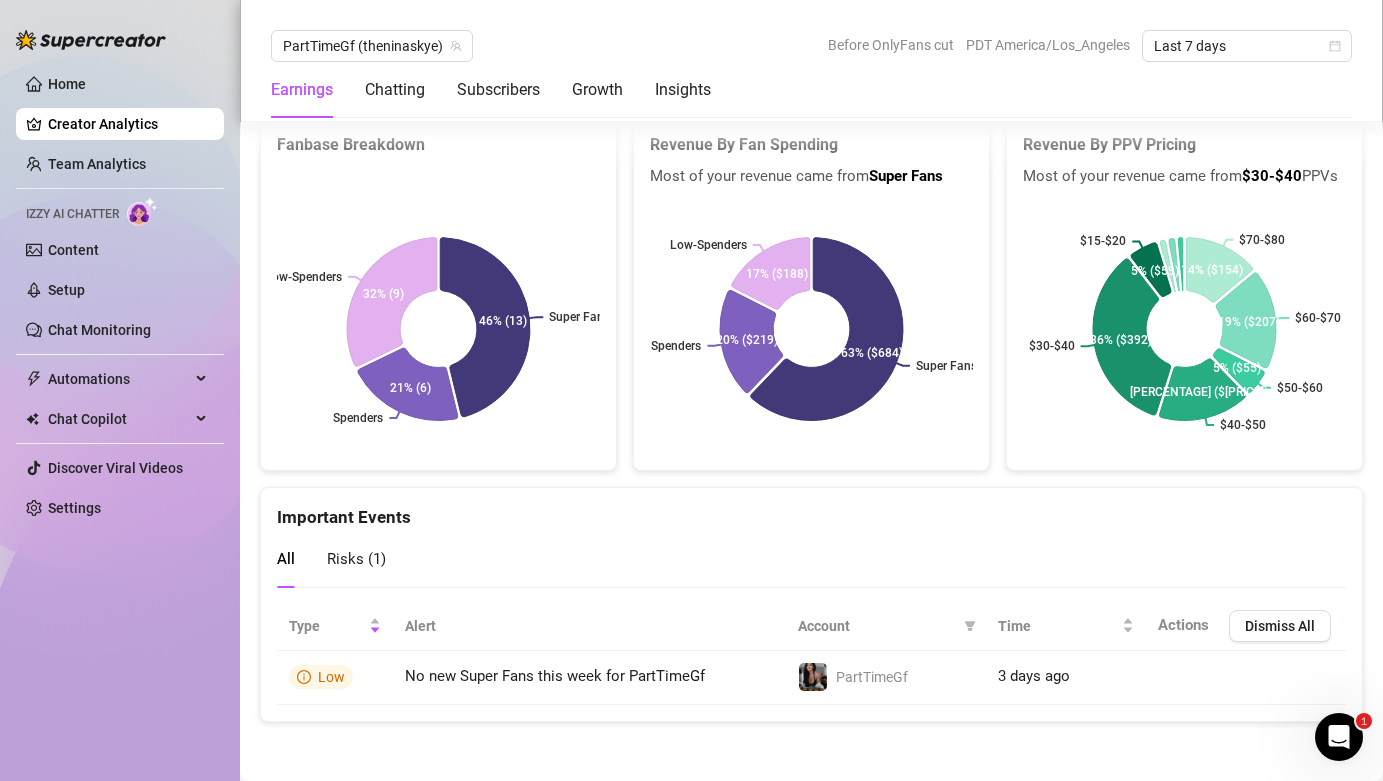click on "Risks ( 1 )" at bounding box center (356, 559) 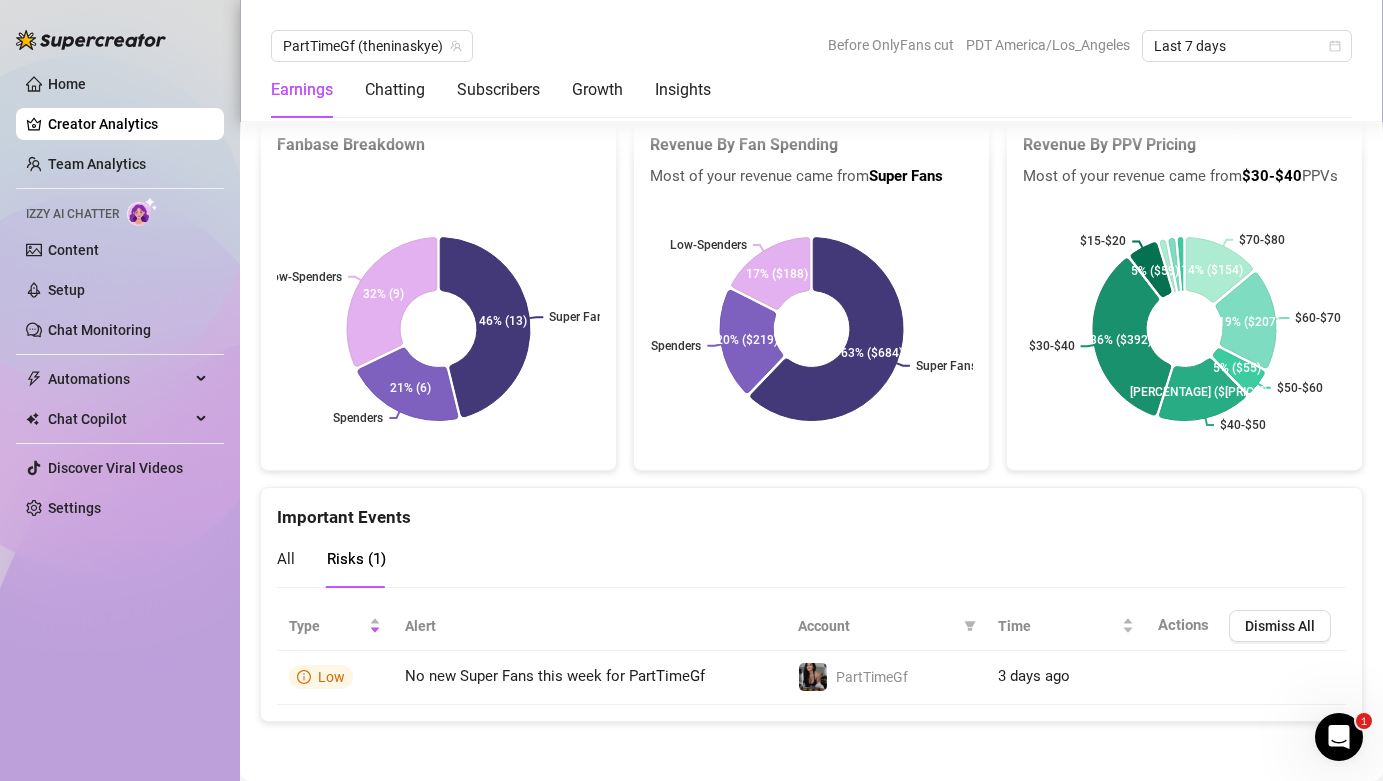 click on "All" at bounding box center [286, 559] 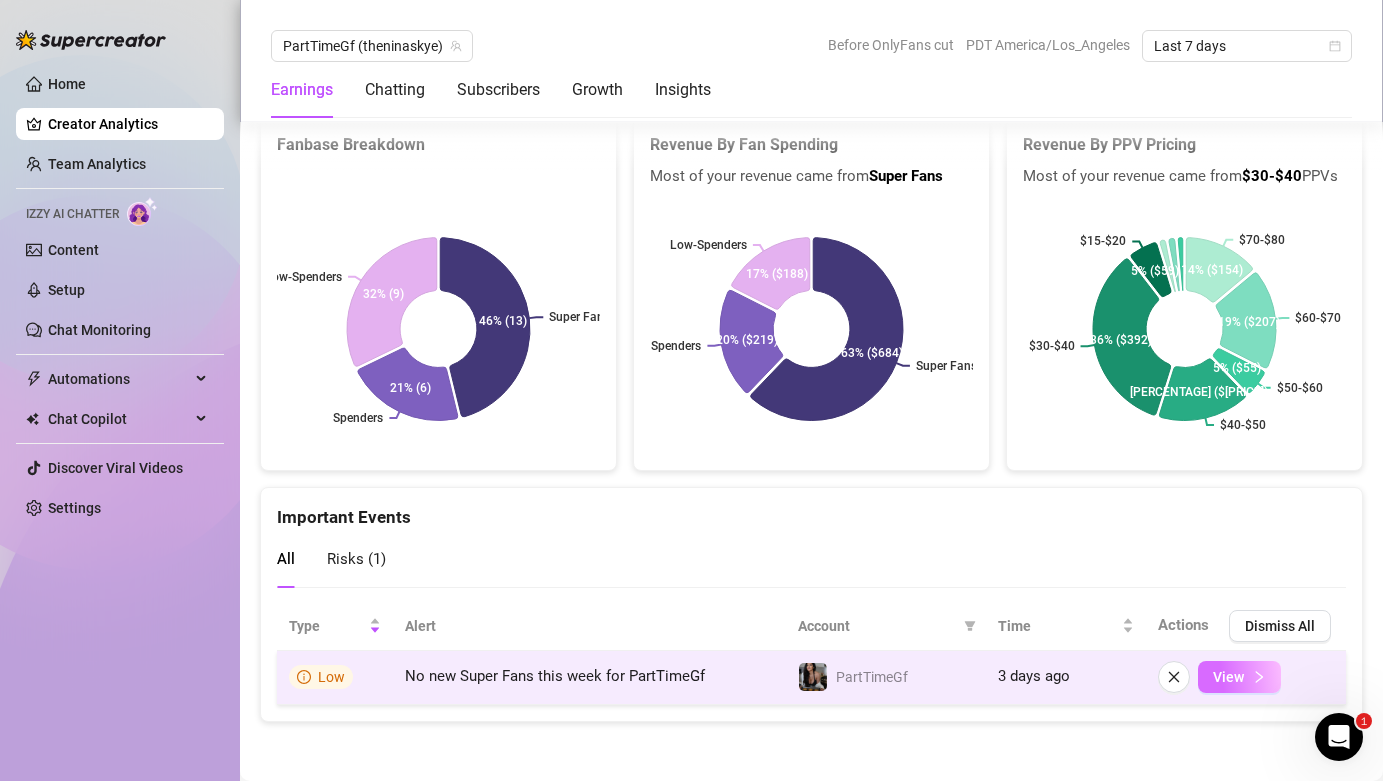 click 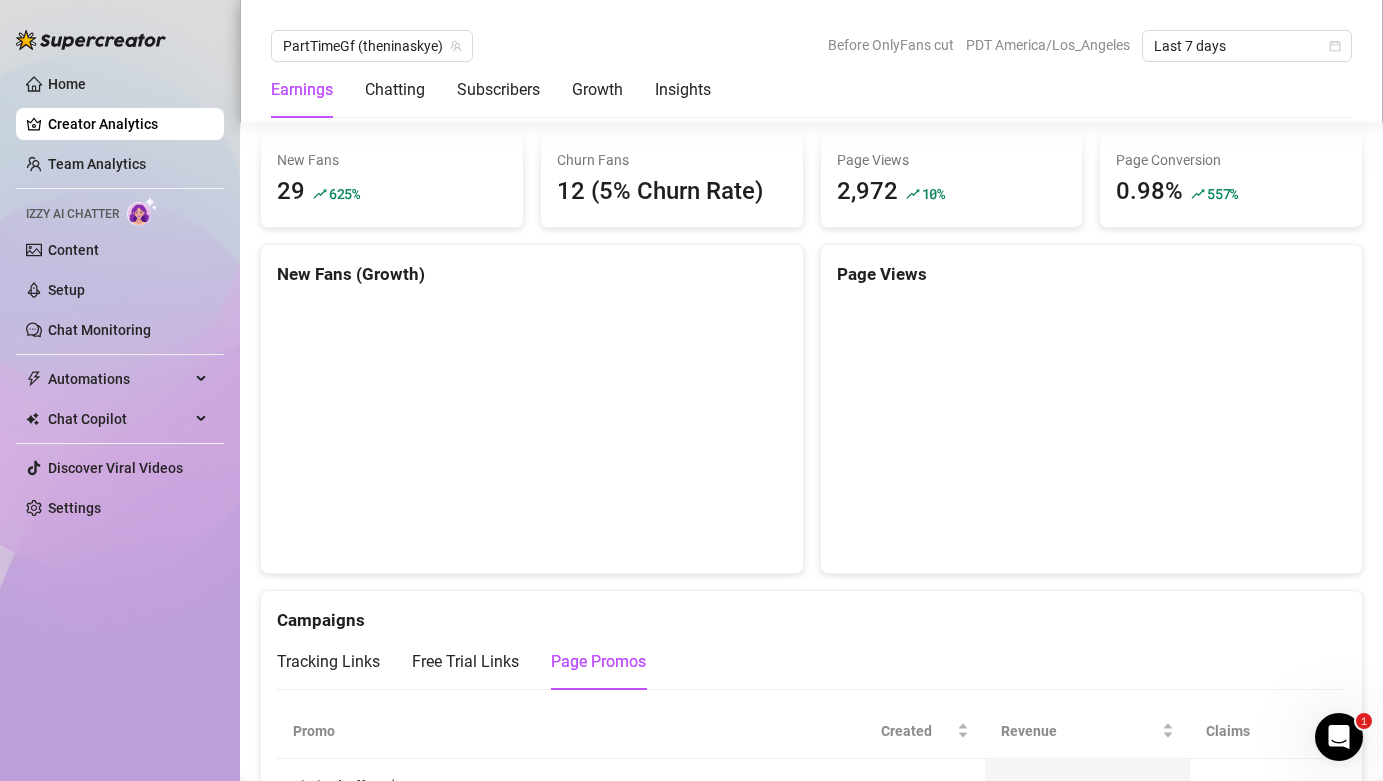 scroll, scrollTop: 1730, scrollLeft: 0, axis: vertical 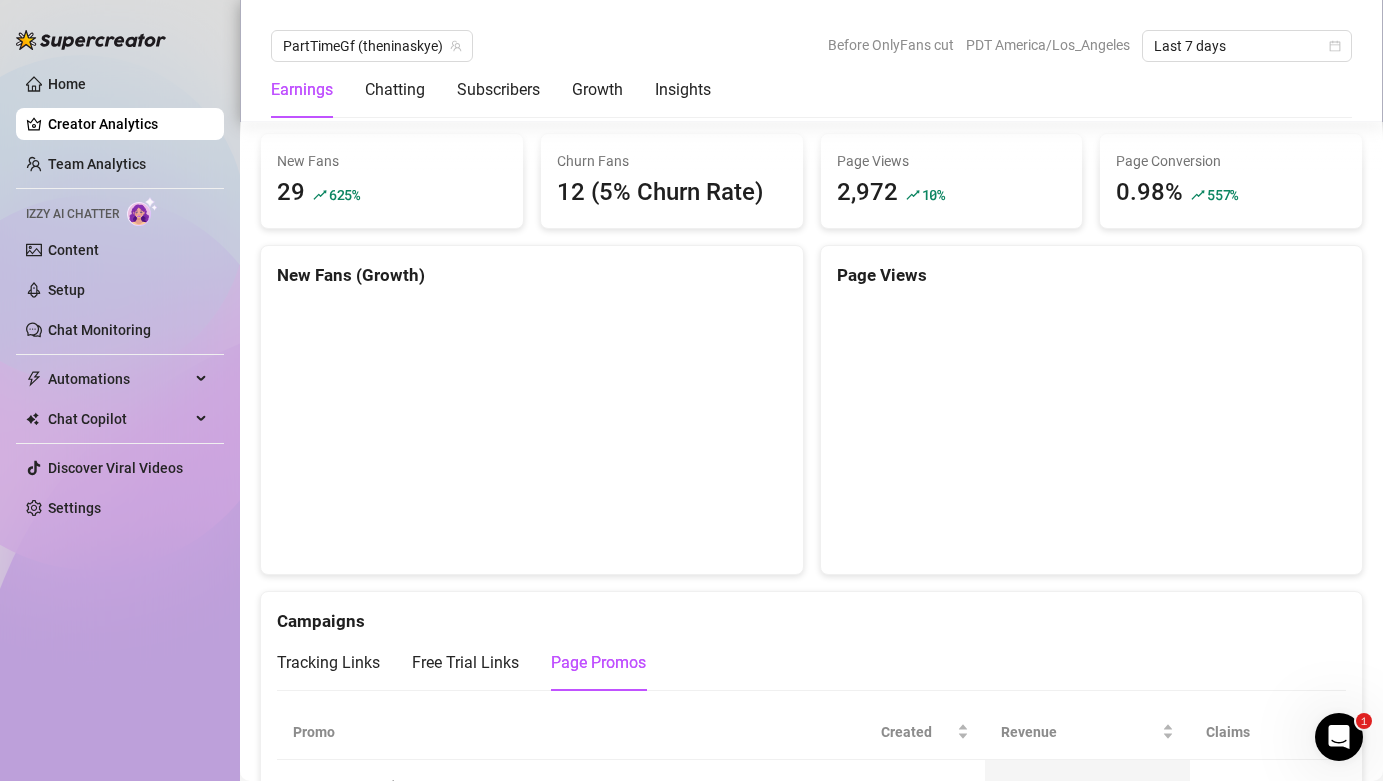 click at bounding box center (532, 431) 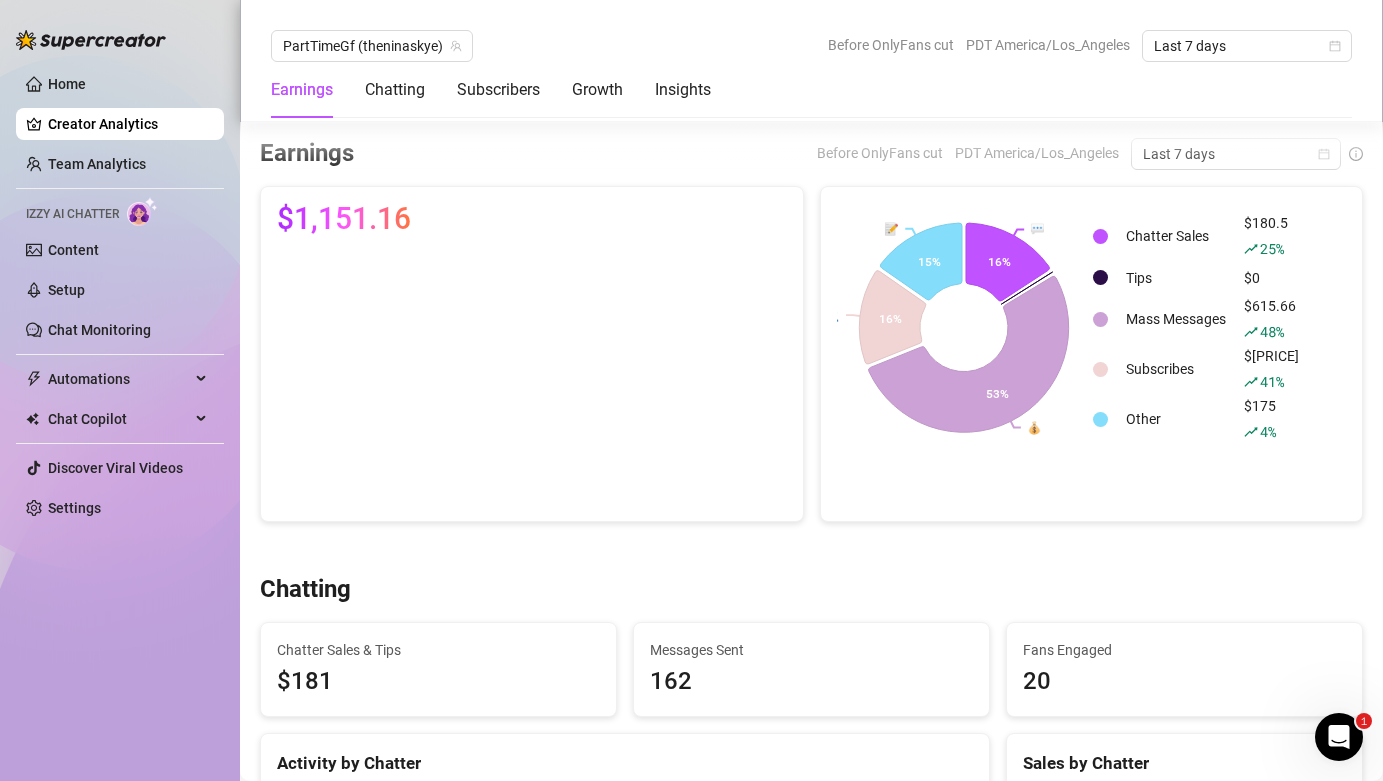 scroll, scrollTop: 0, scrollLeft: 0, axis: both 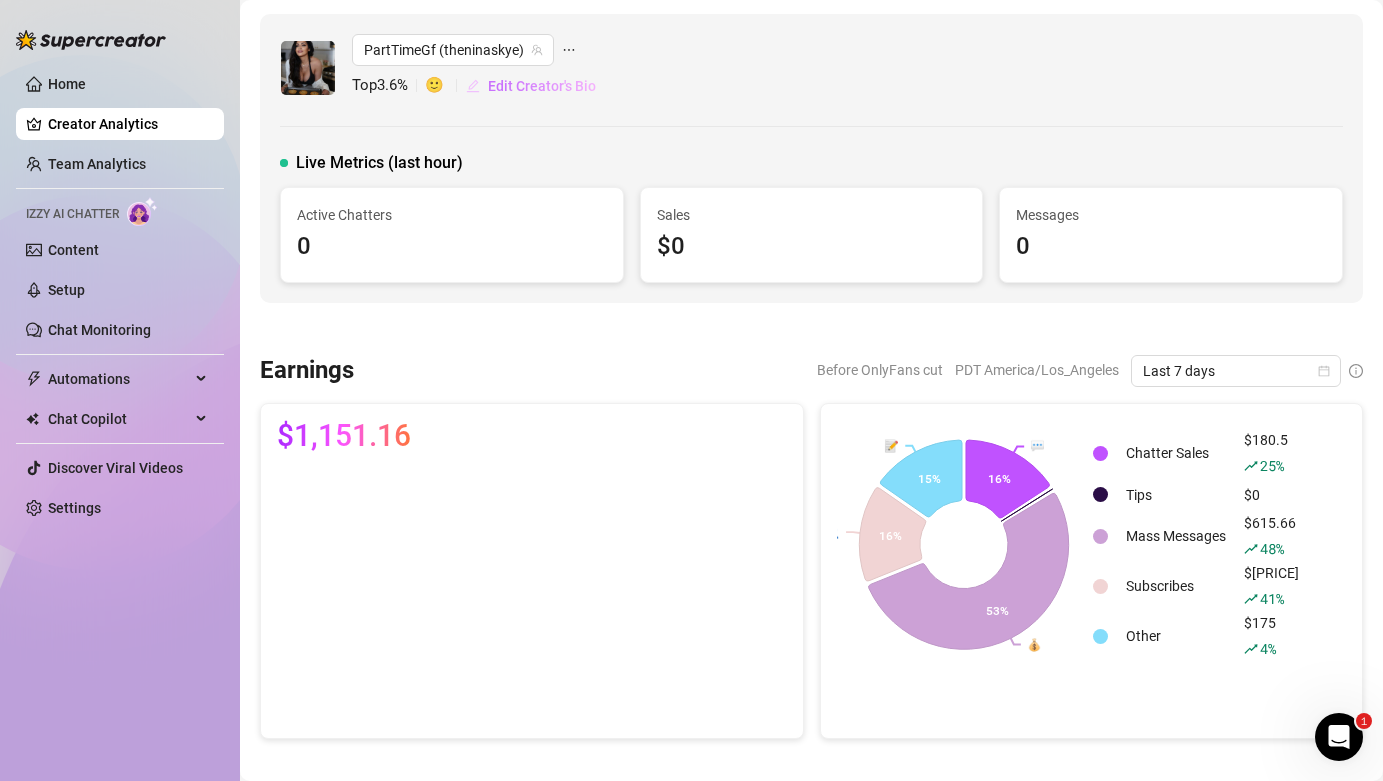 click on "Edit Creator's Bio" at bounding box center (542, 86) 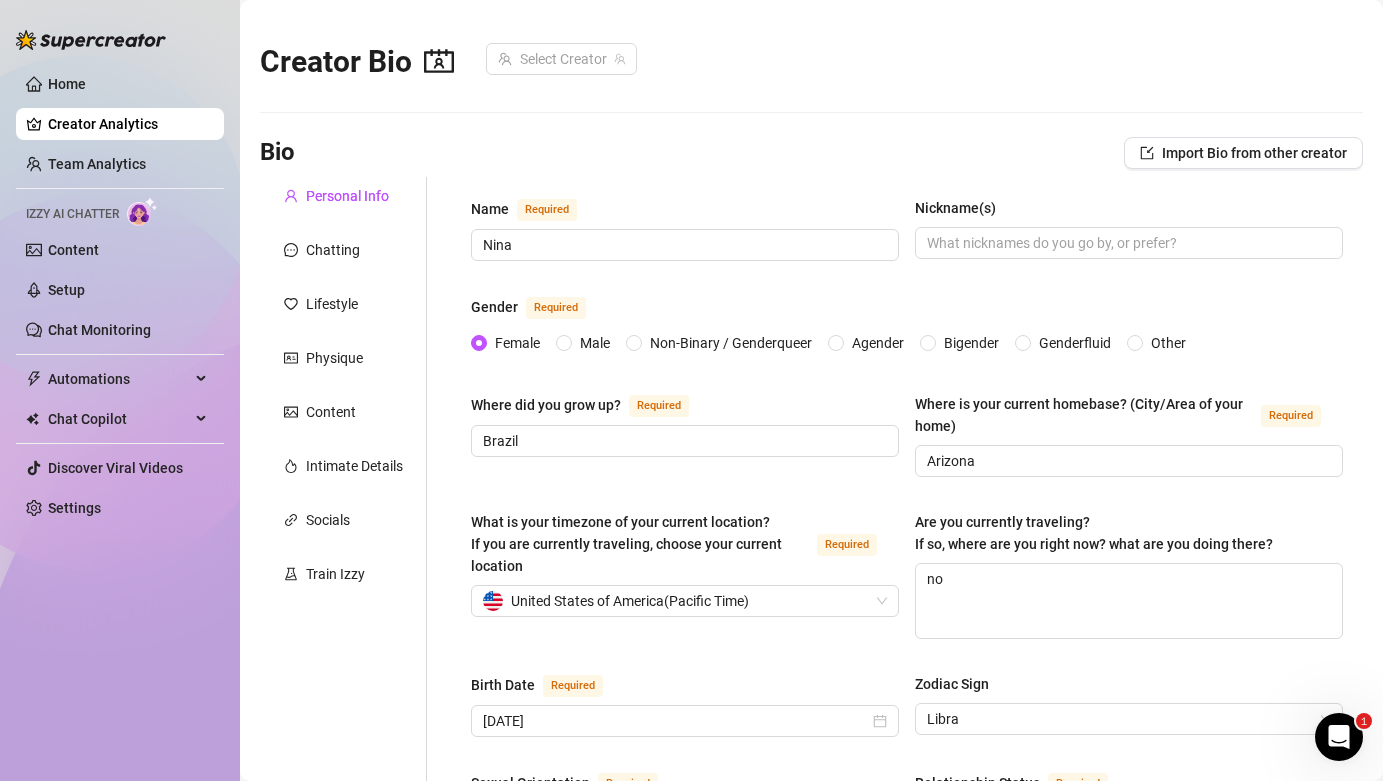 type 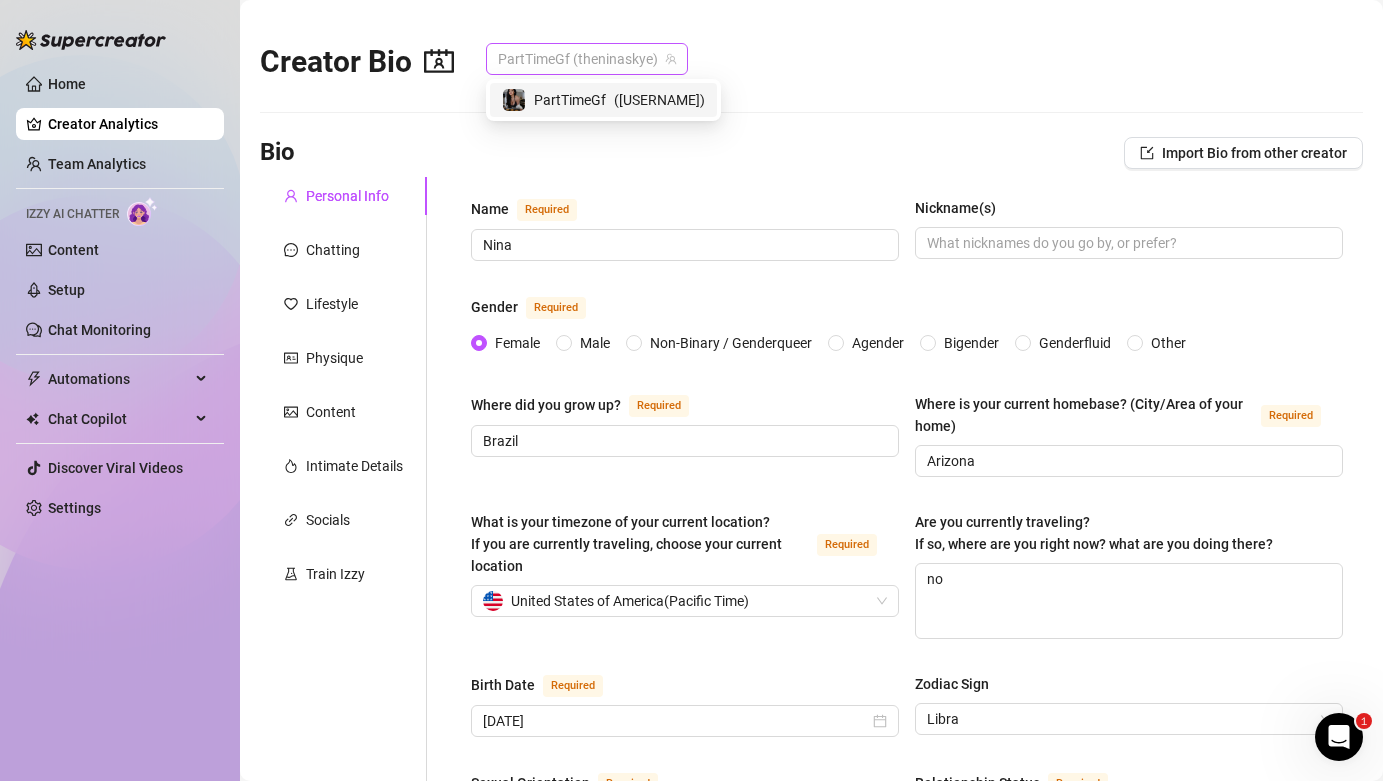 click on "PartTimeGf (theninaskye)" at bounding box center [587, 59] 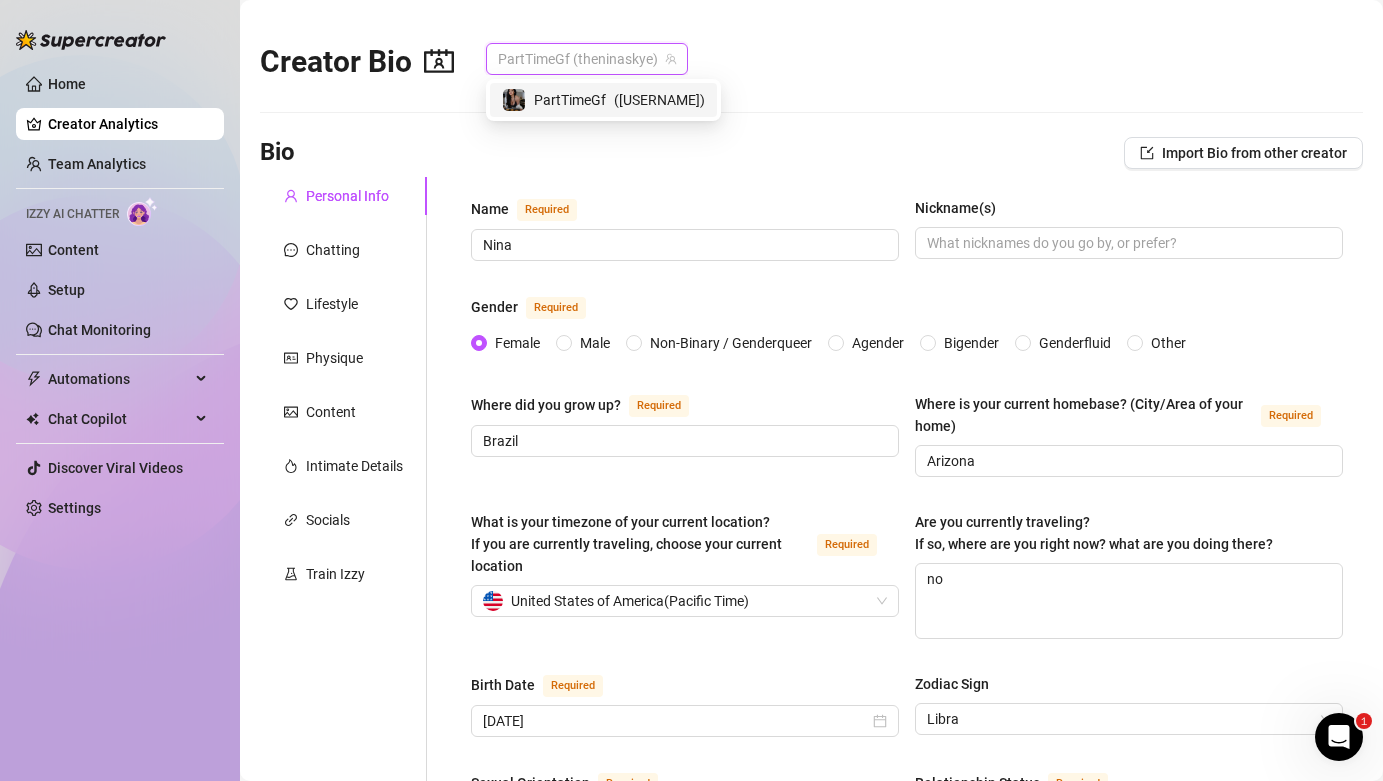 click on "Creator Bio   PartTimeGf (@[USERNAME])" at bounding box center [811, 57] 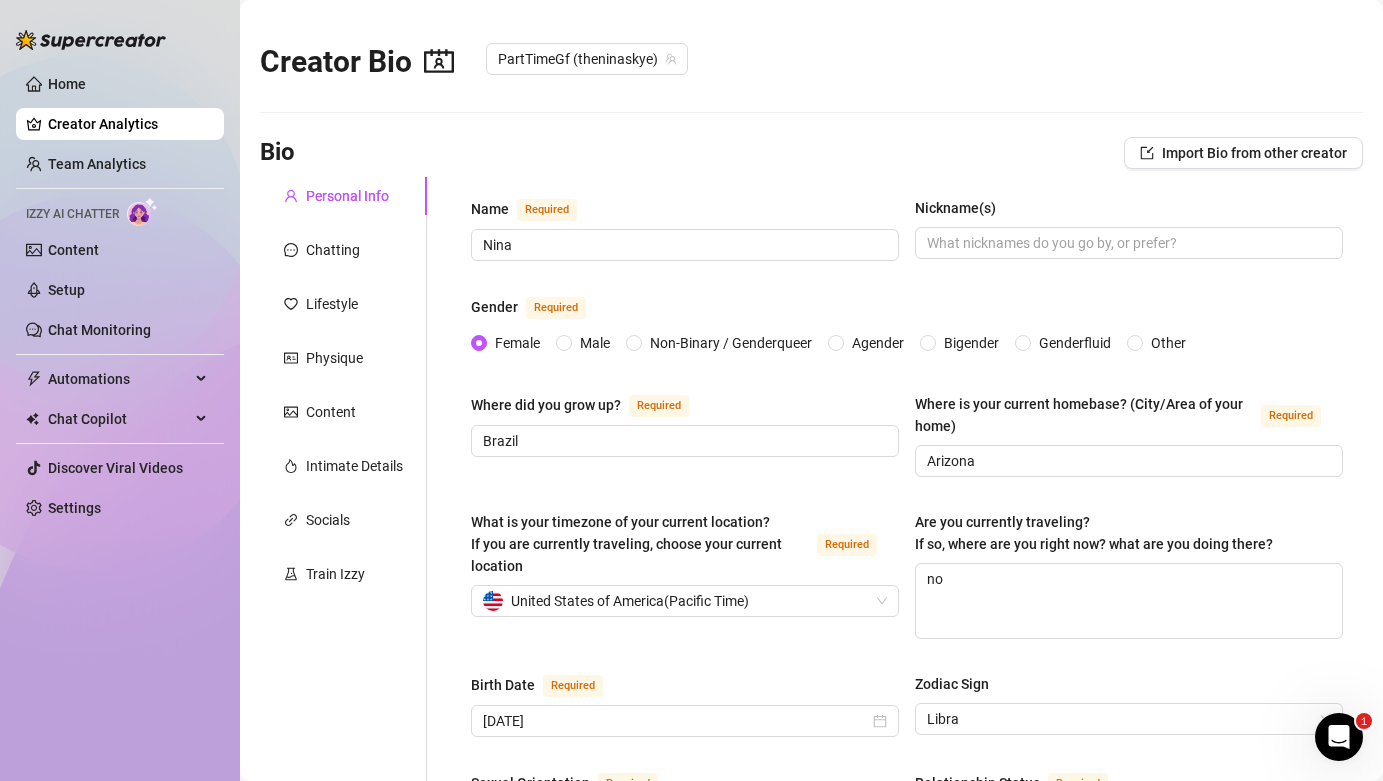 click on "Creator Analytics" at bounding box center (128, 124) 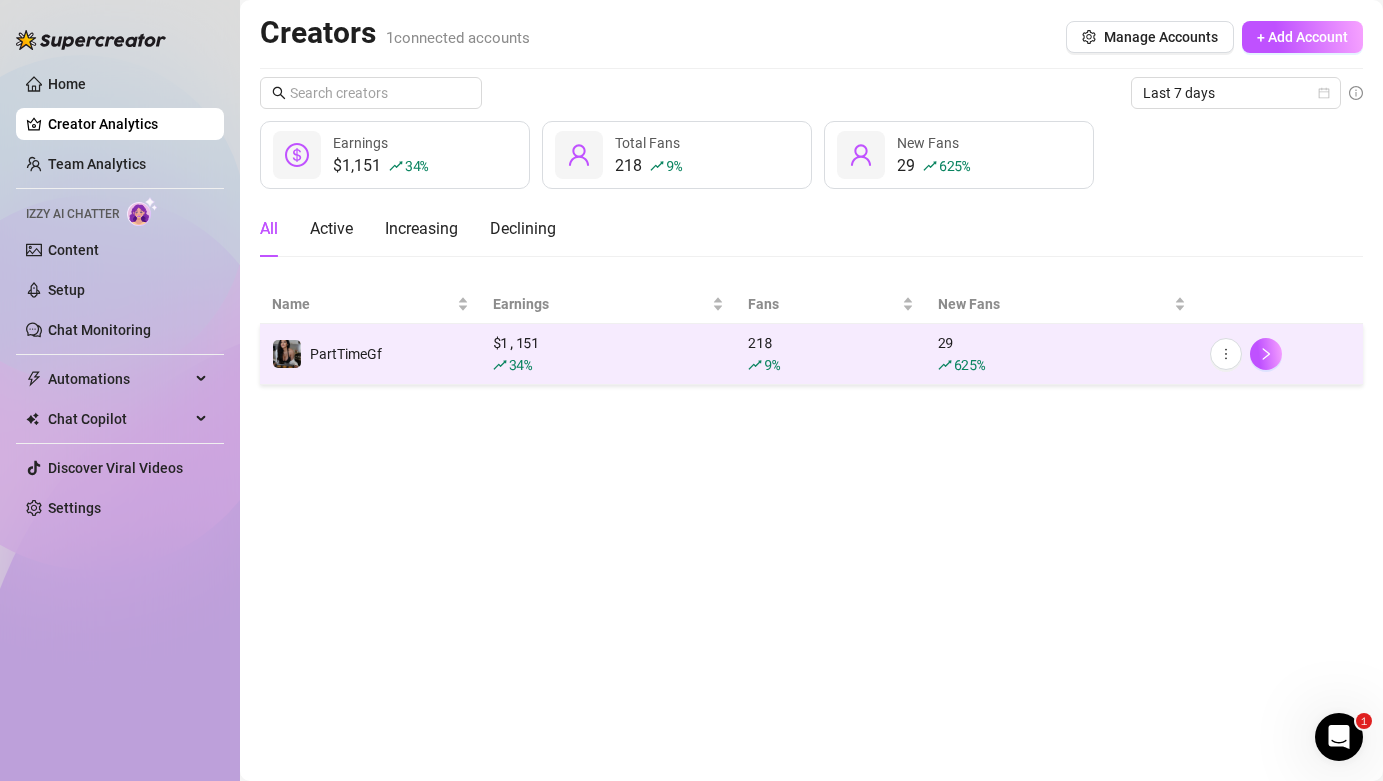 click on "34 %" at bounding box center [520, 364] 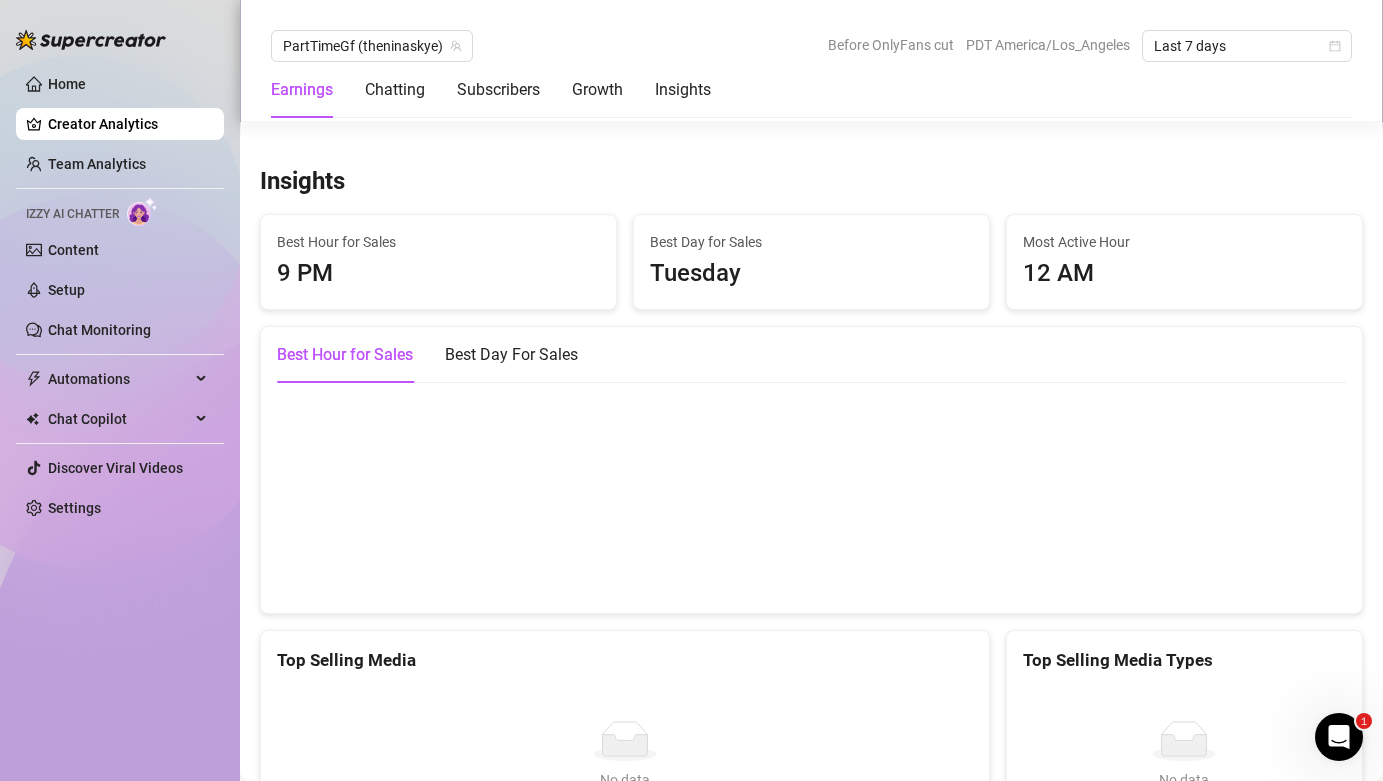 scroll, scrollTop: 2910, scrollLeft: 0, axis: vertical 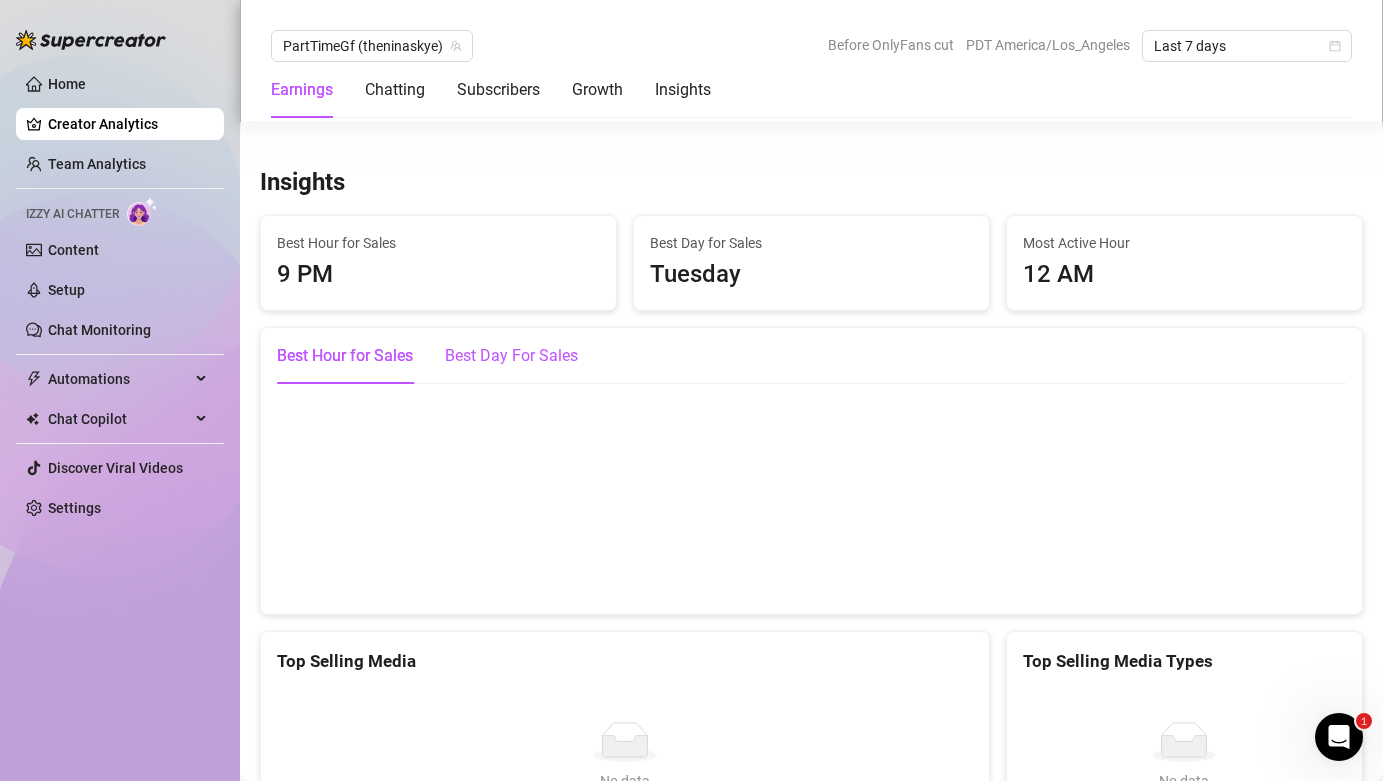 click on "Best Day For Sales" at bounding box center (511, 356) 